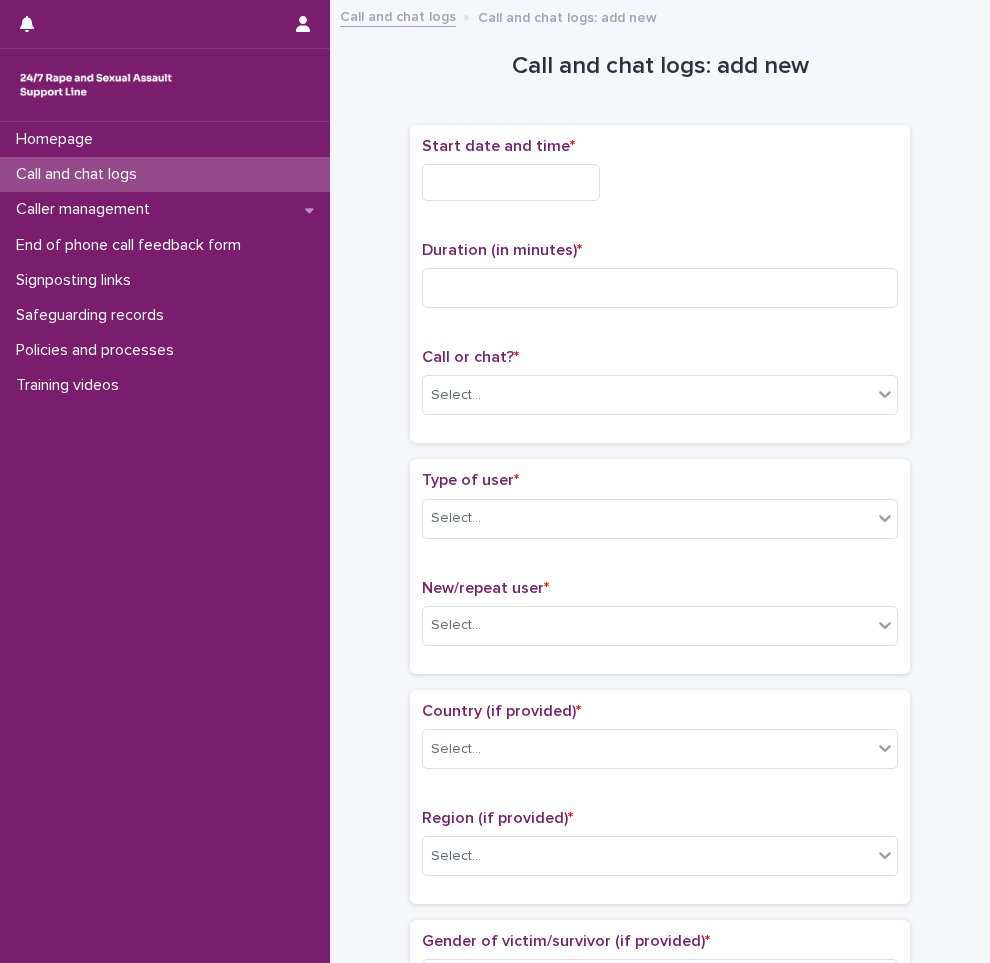 scroll, scrollTop: 0, scrollLeft: 0, axis: both 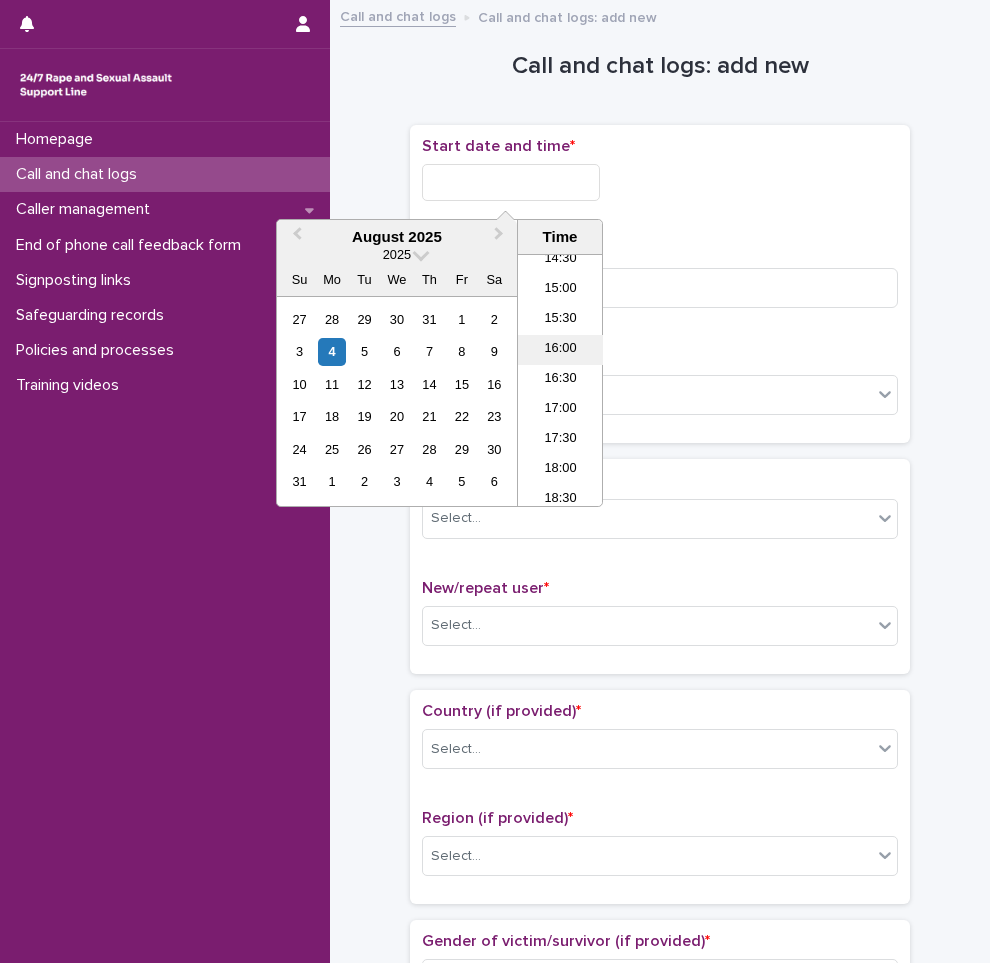 click on "16:00" at bounding box center [560, 350] 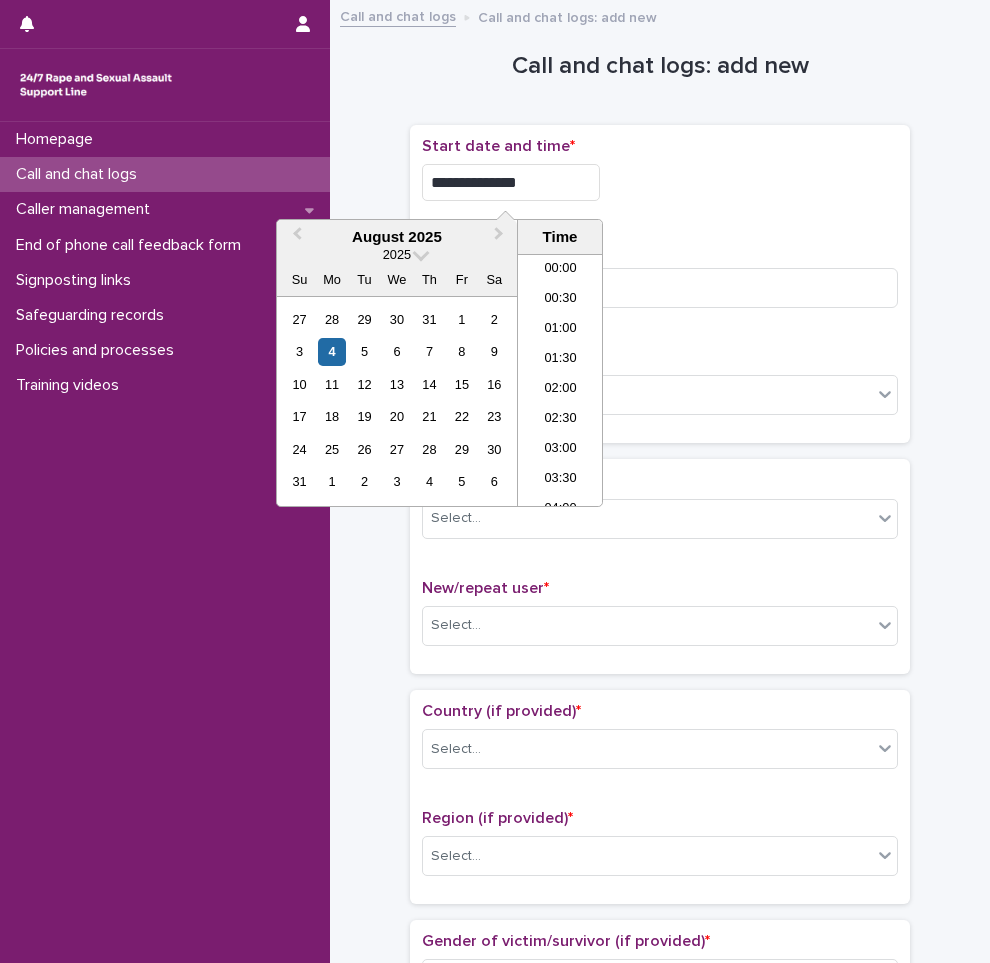 click on "**********" at bounding box center (511, 182) 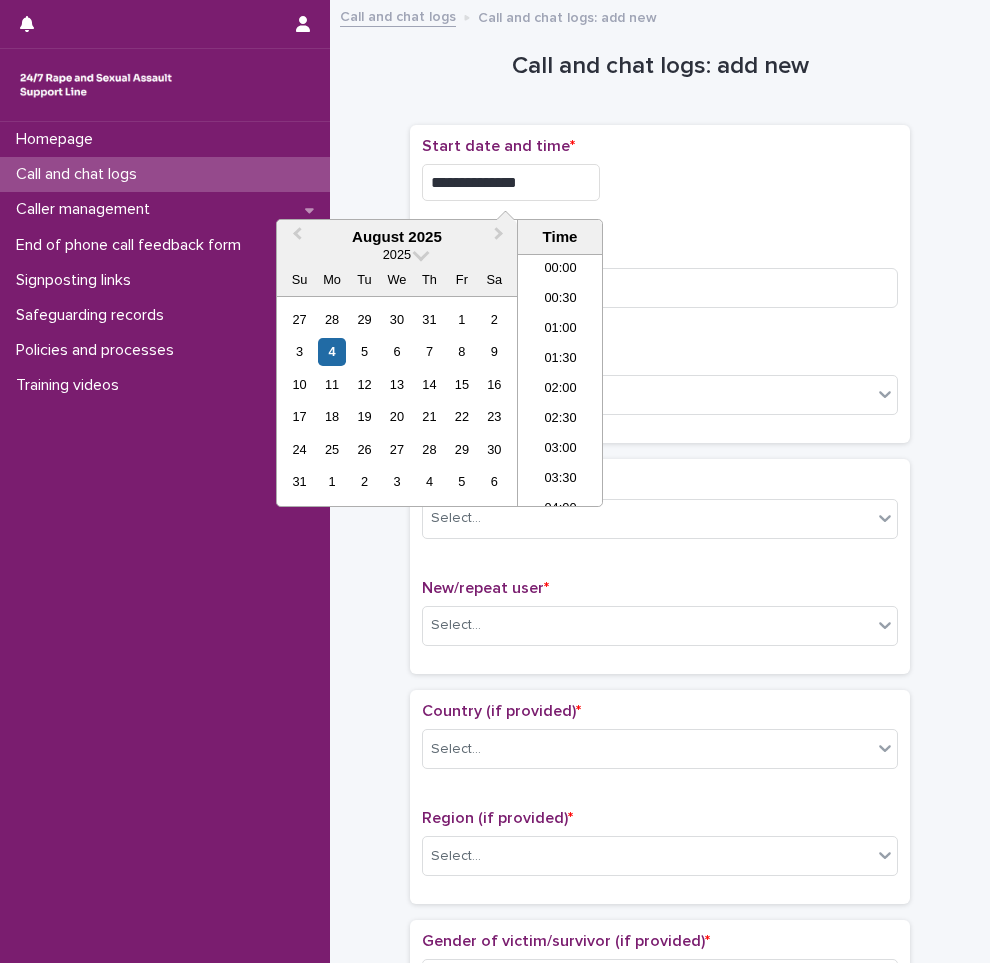 scroll, scrollTop: 850, scrollLeft: 0, axis: vertical 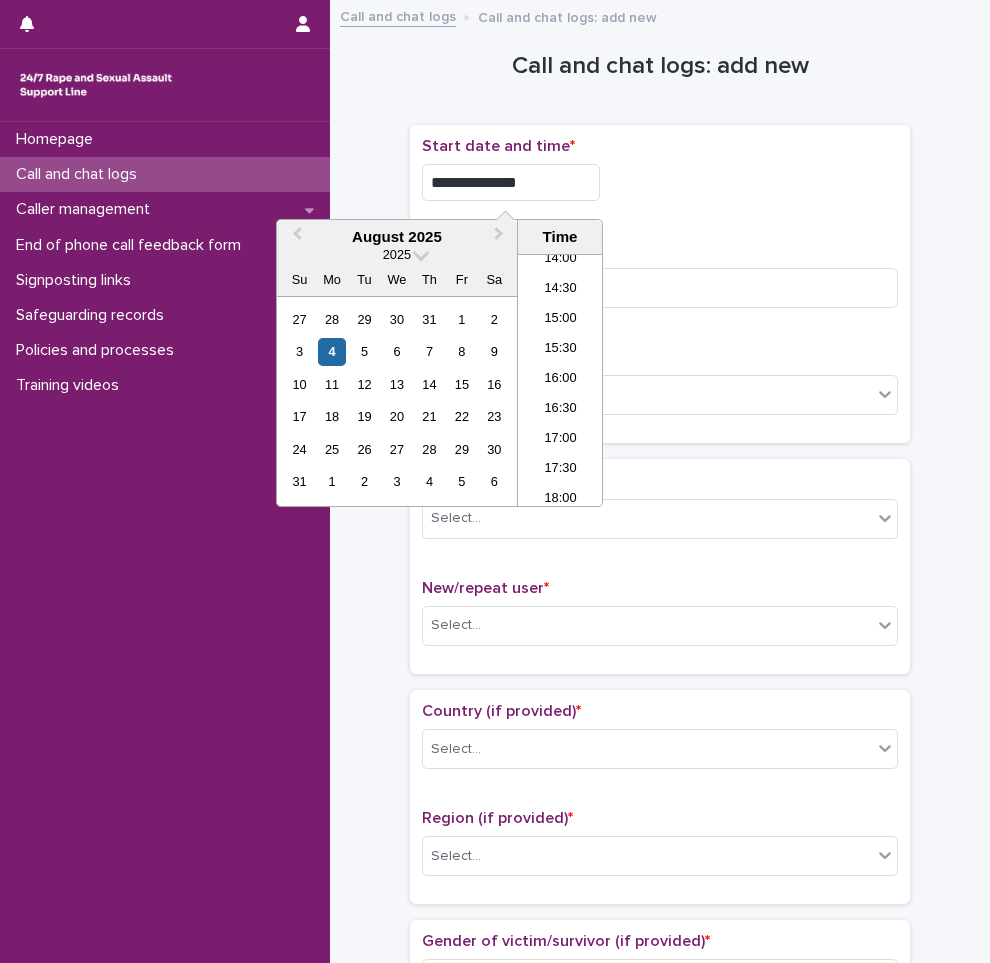 type on "**********" 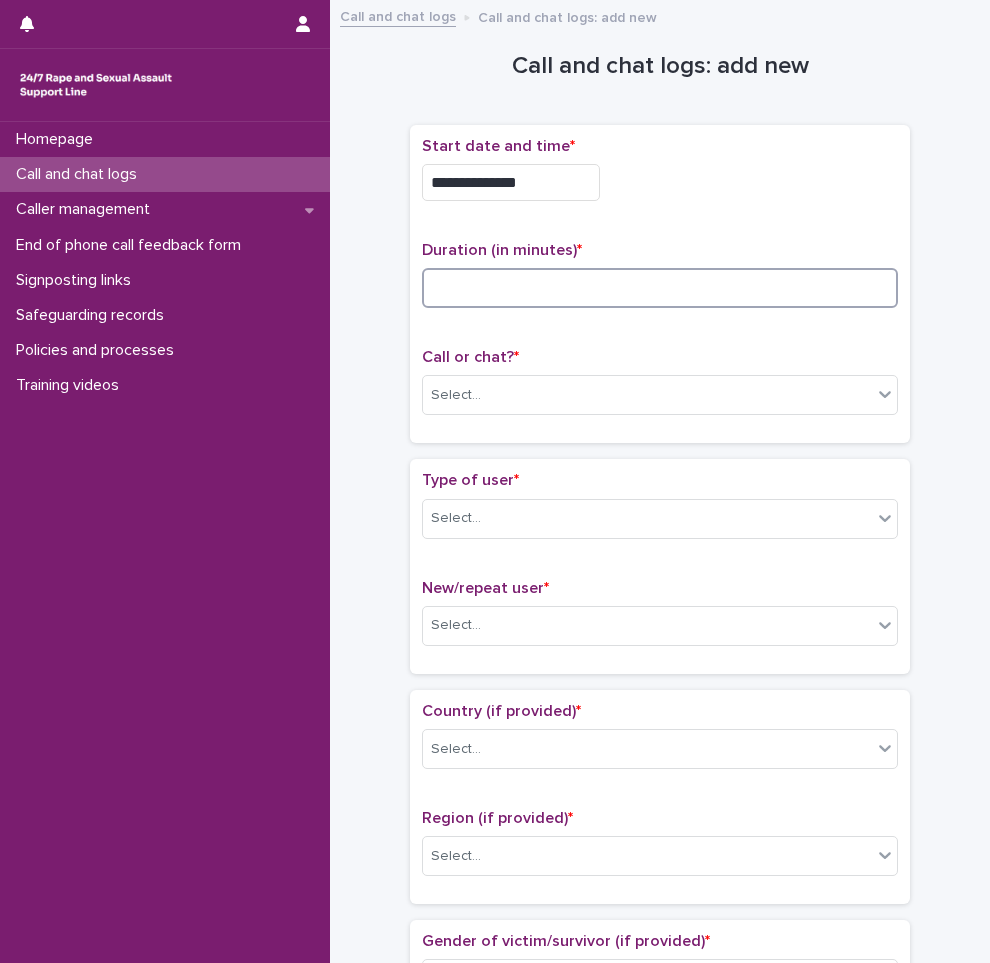 click at bounding box center [660, 288] 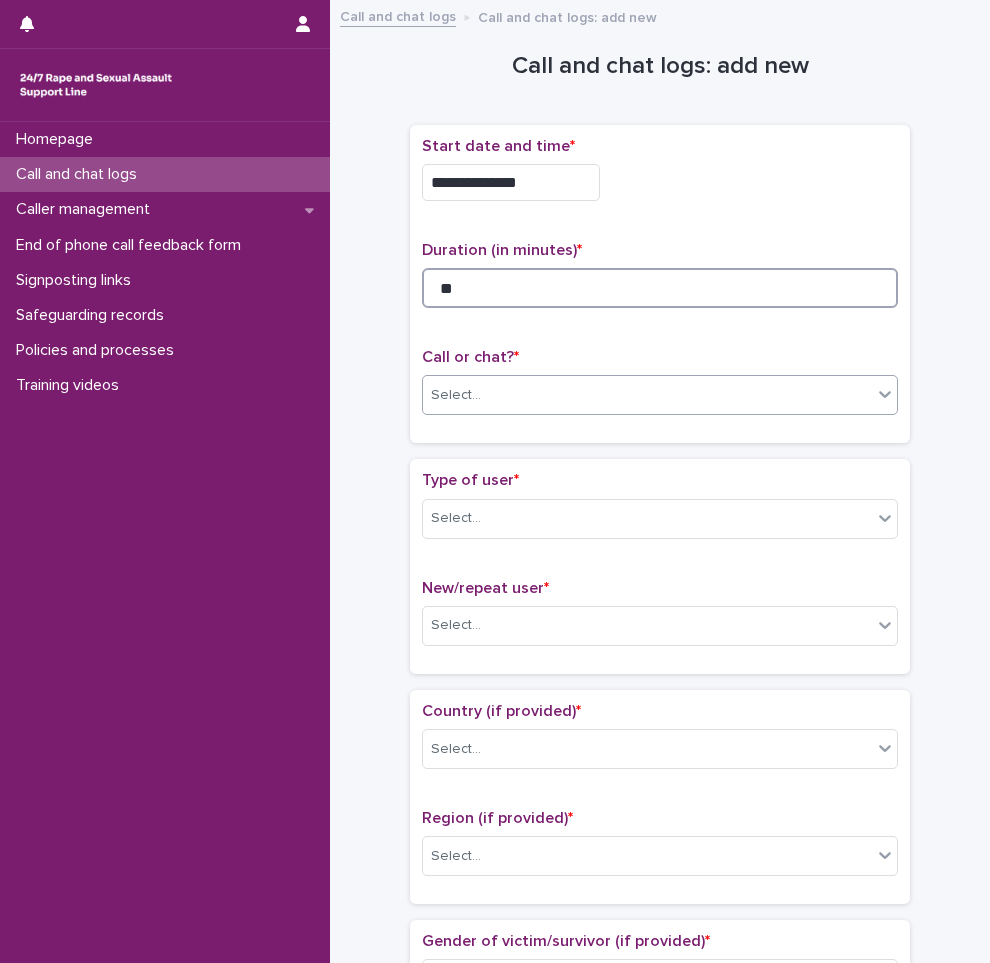 type on "**" 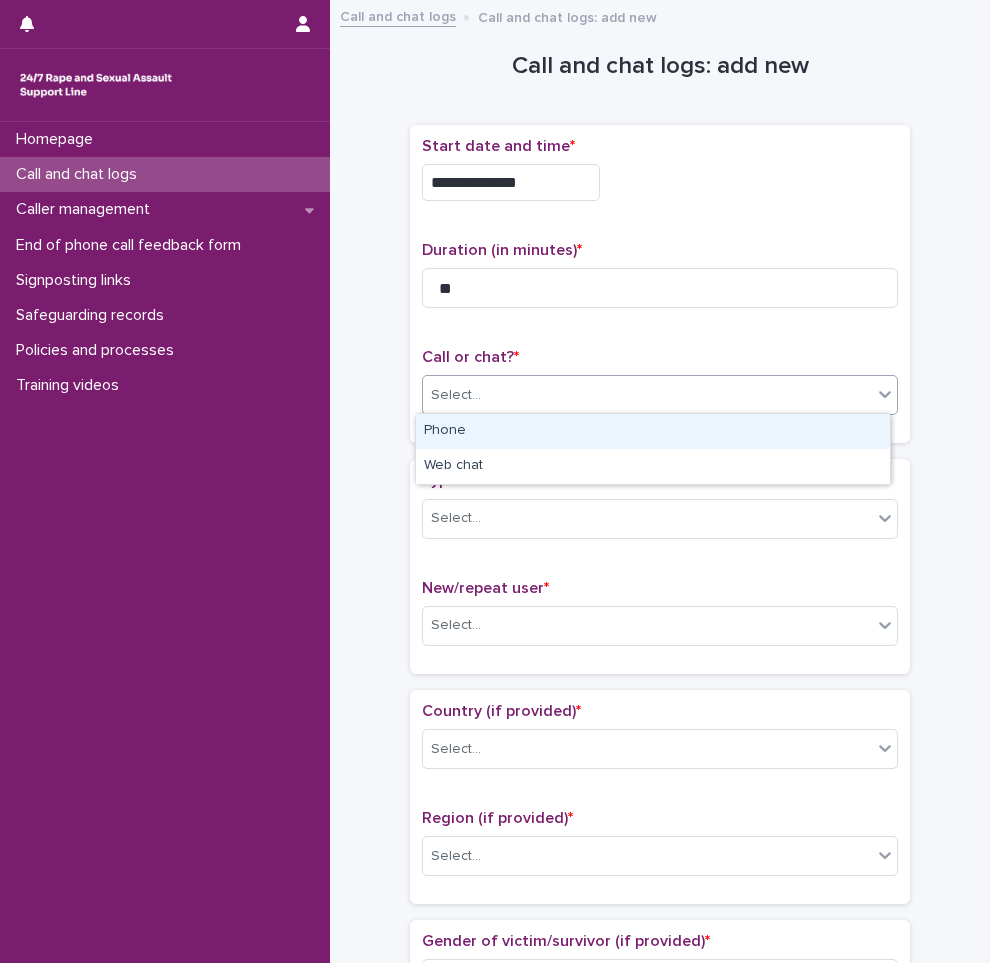 click on "Select..." at bounding box center [647, 395] 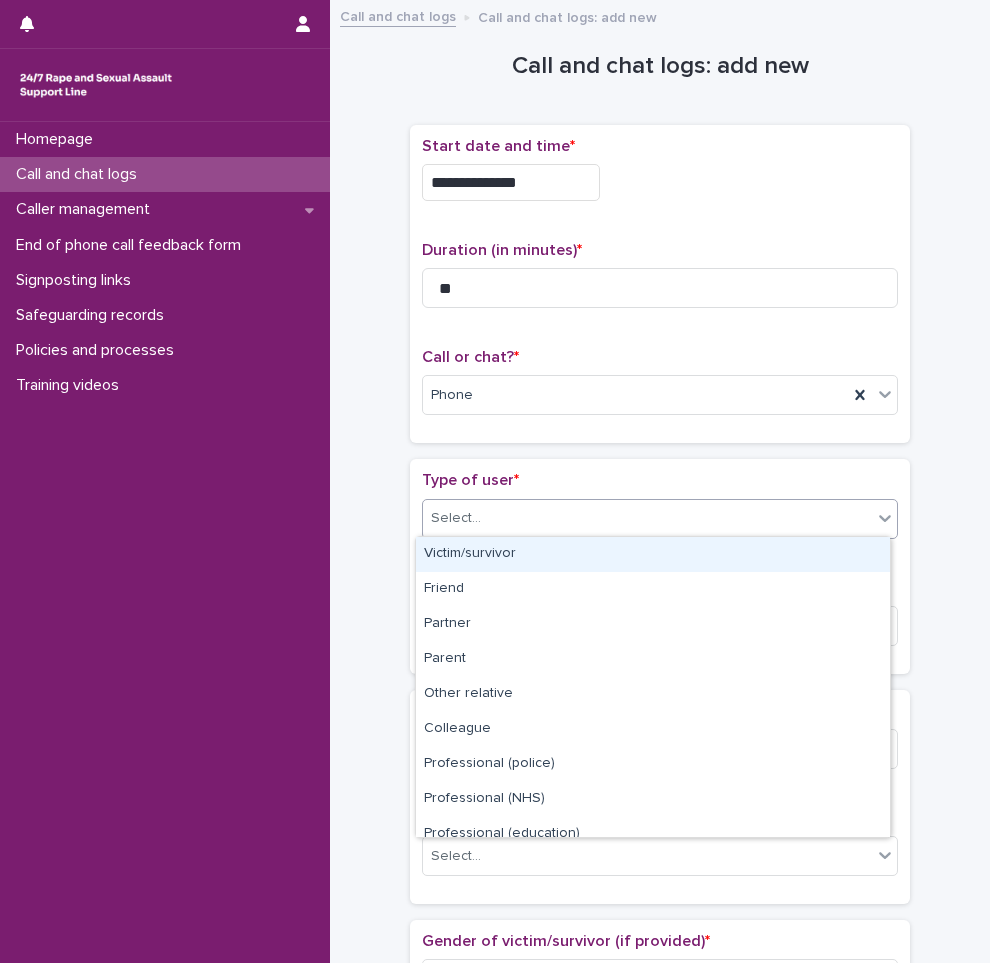 click on "Select..." at bounding box center (647, 518) 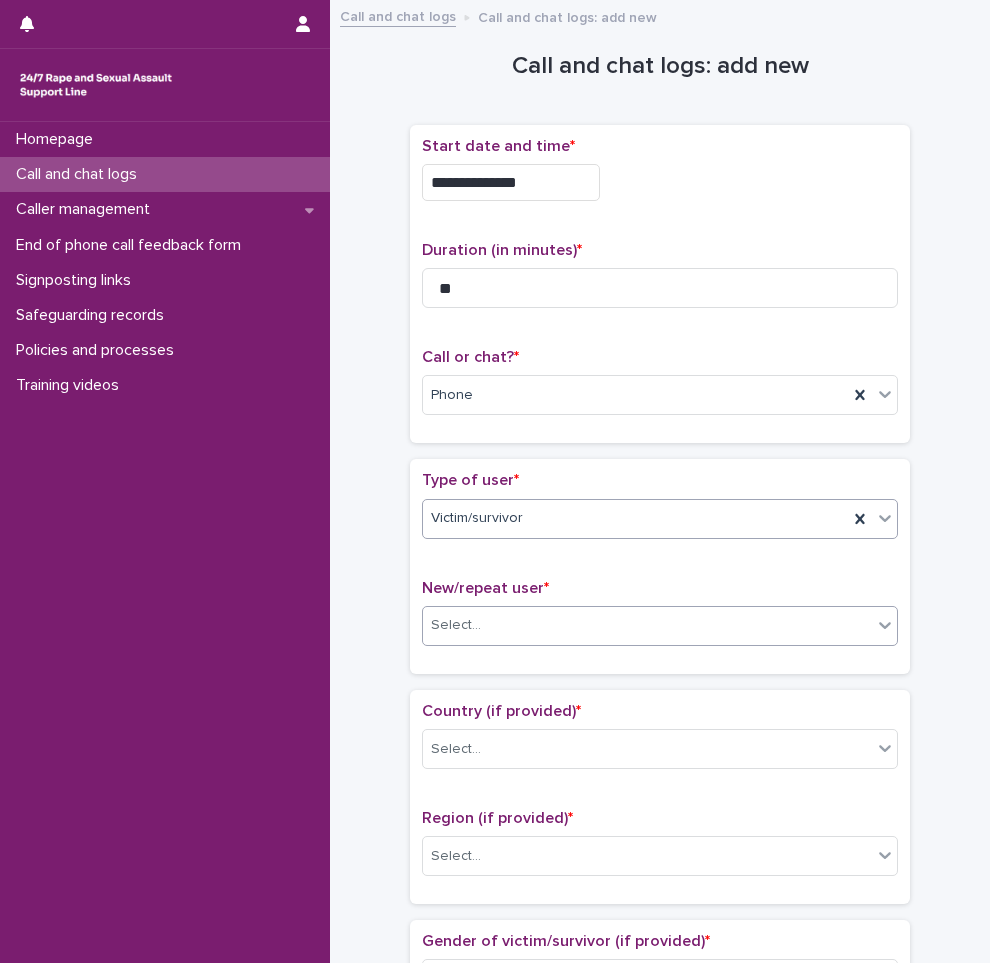 click on "Select..." at bounding box center (647, 625) 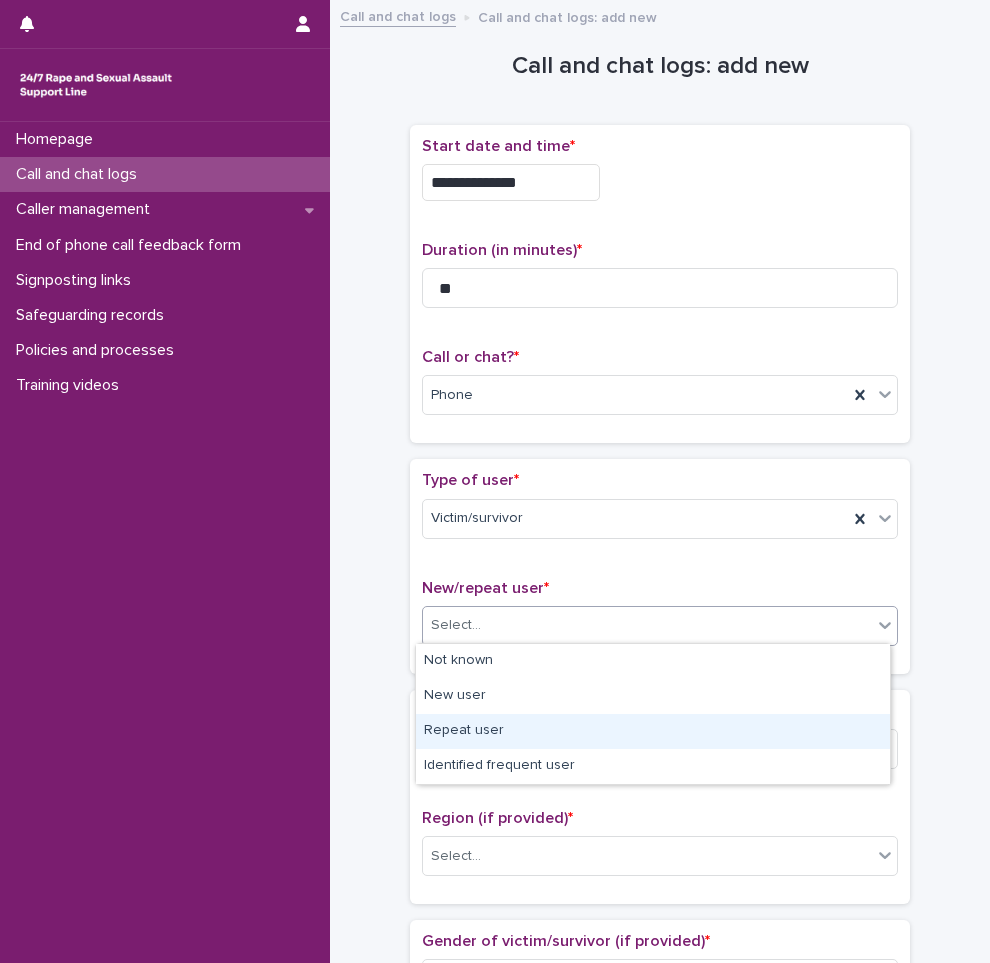 click on "Repeat user" at bounding box center [653, 731] 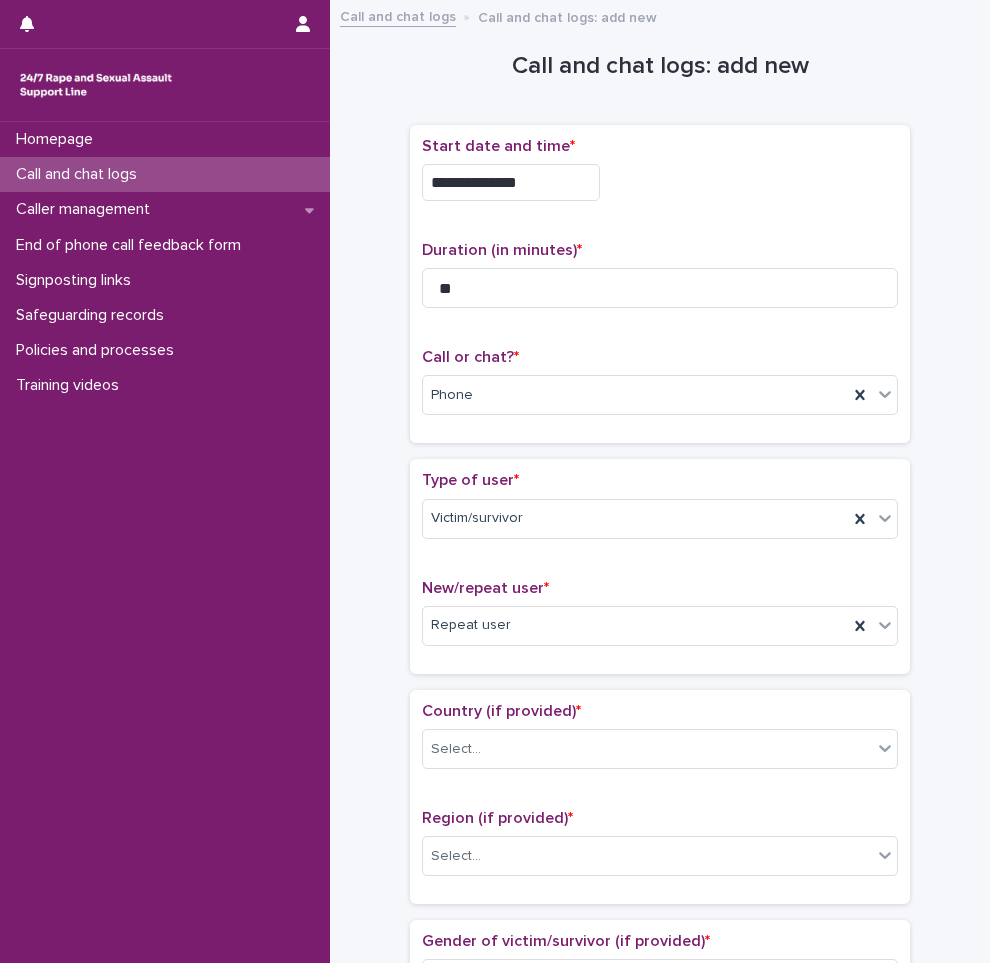 click on "**********" at bounding box center (660, 1035) 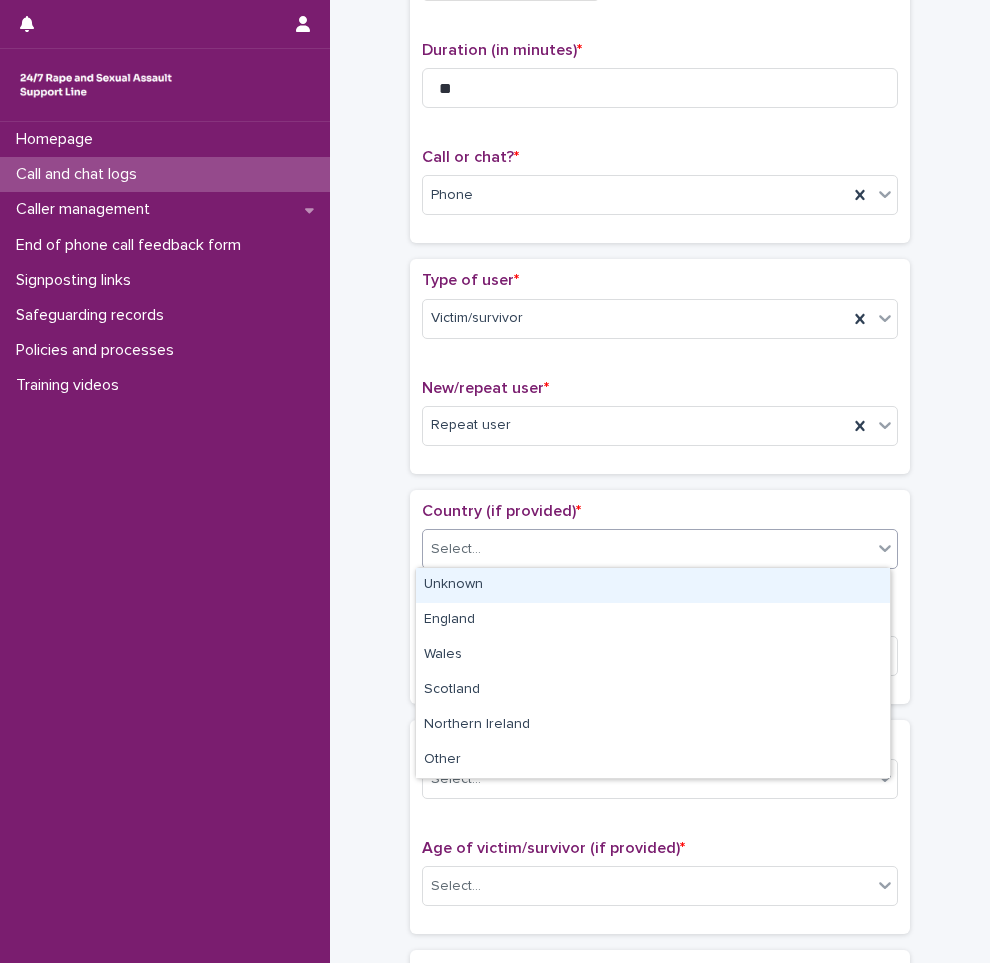 click on "Select..." at bounding box center (647, 549) 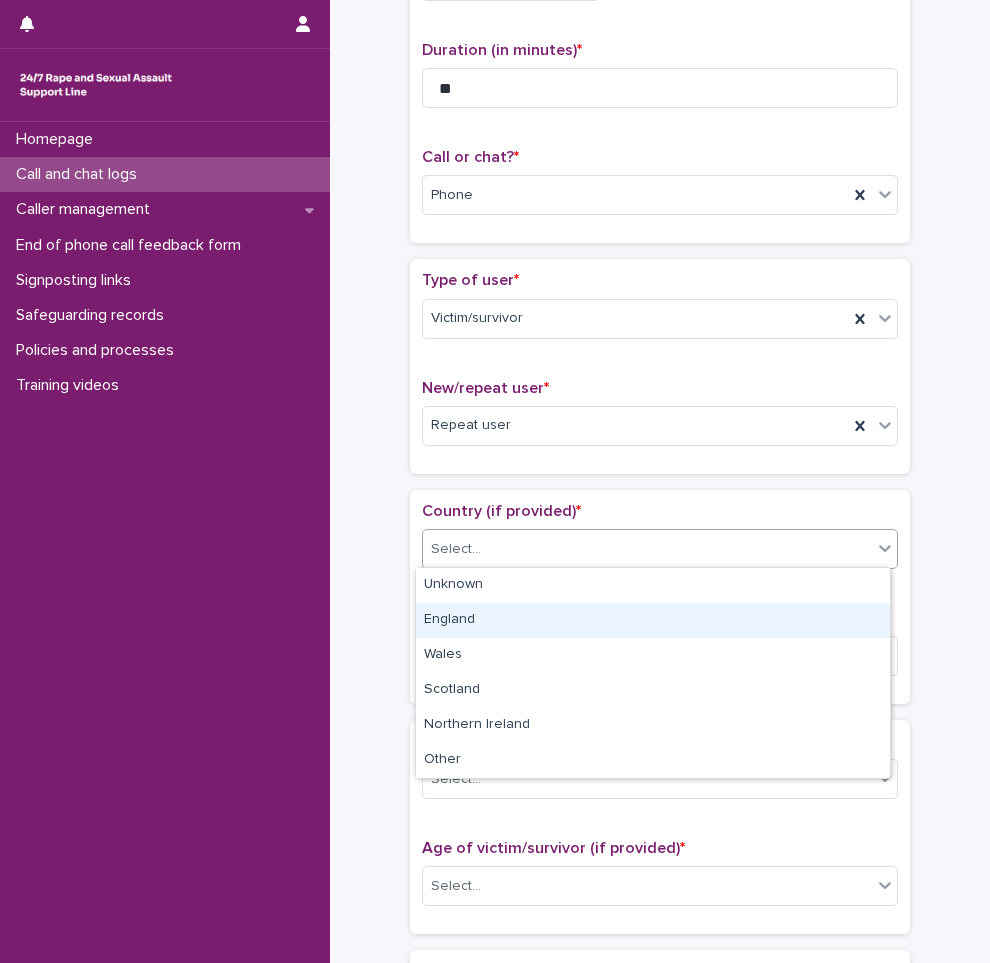 drag, startPoint x: 556, startPoint y: 646, endPoint x: 565, endPoint y: 623, distance: 24.698177 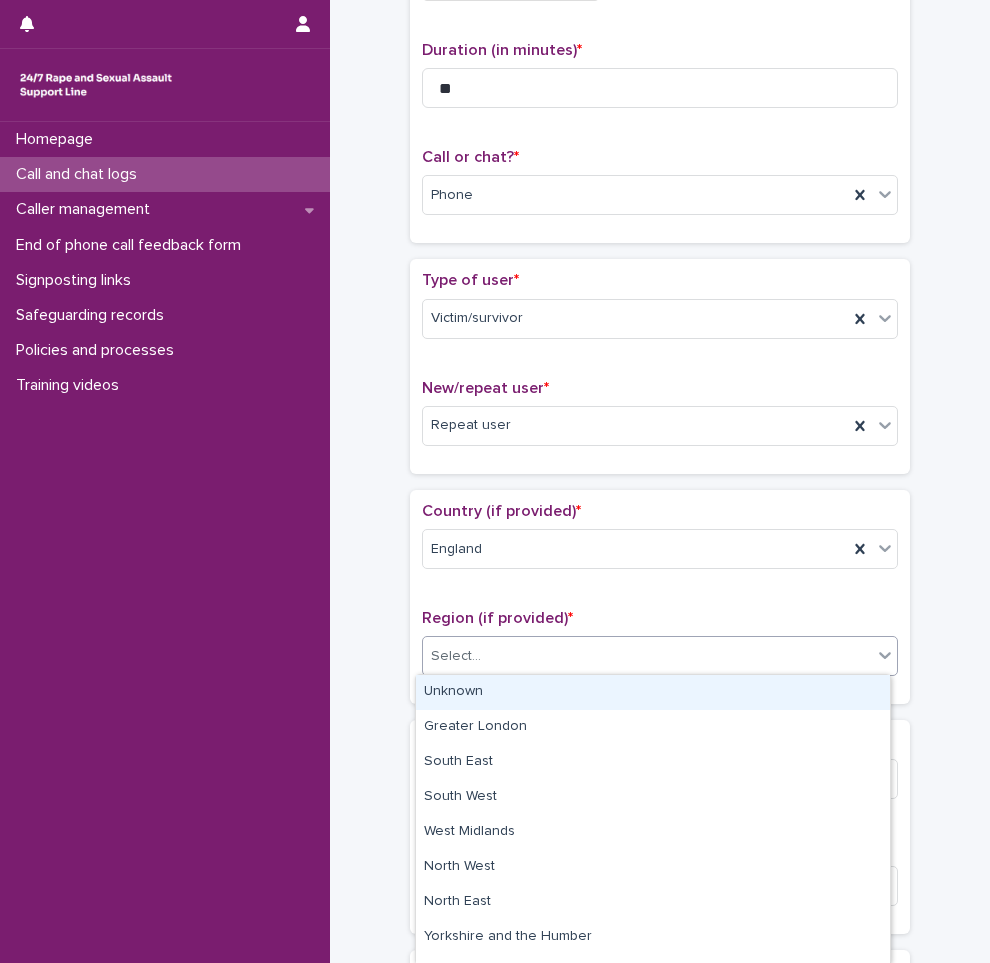 click on "Select..." at bounding box center (647, 656) 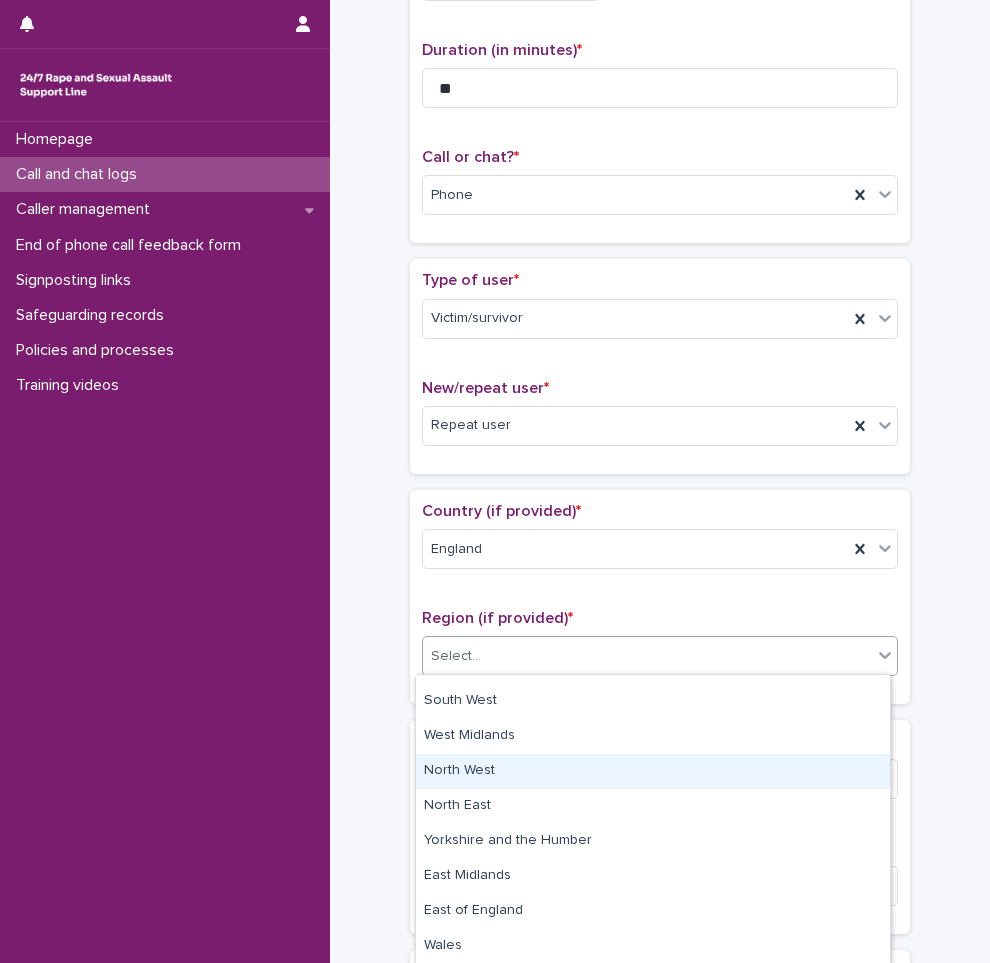 scroll, scrollTop: 0, scrollLeft: 0, axis: both 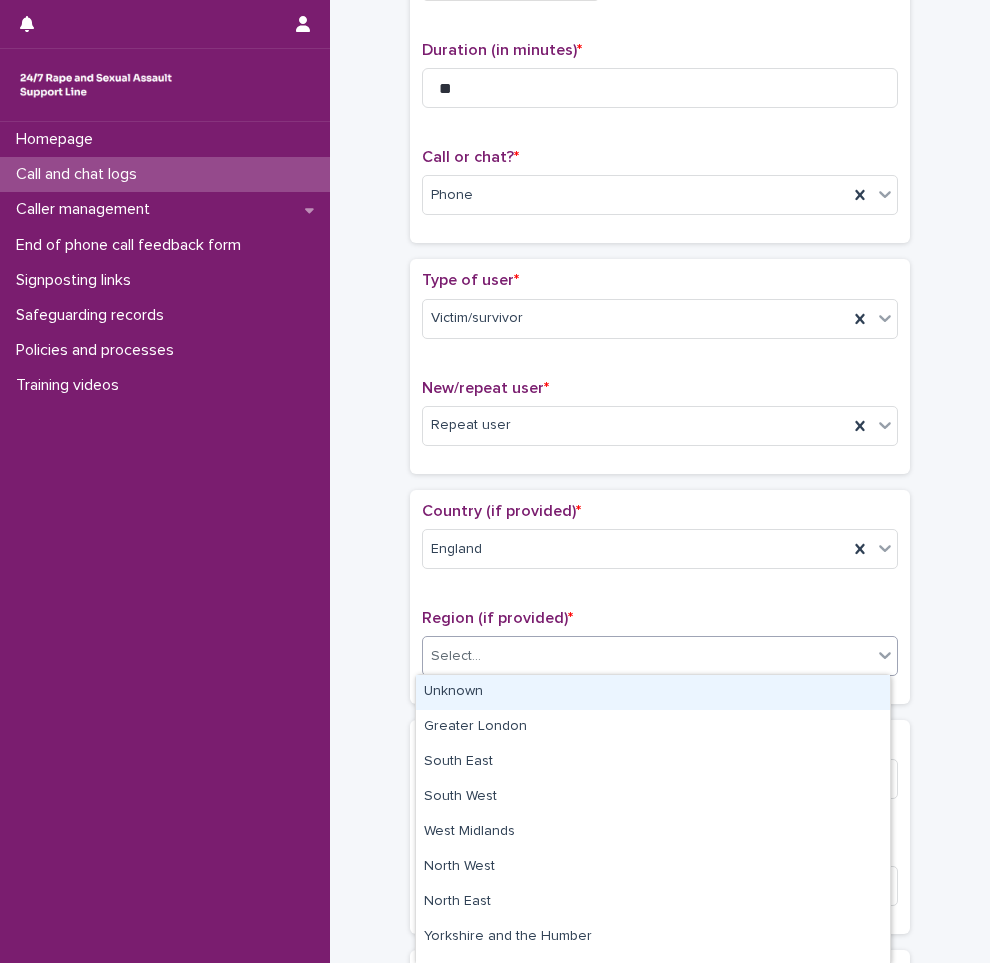 click on "Unknown" at bounding box center [653, 692] 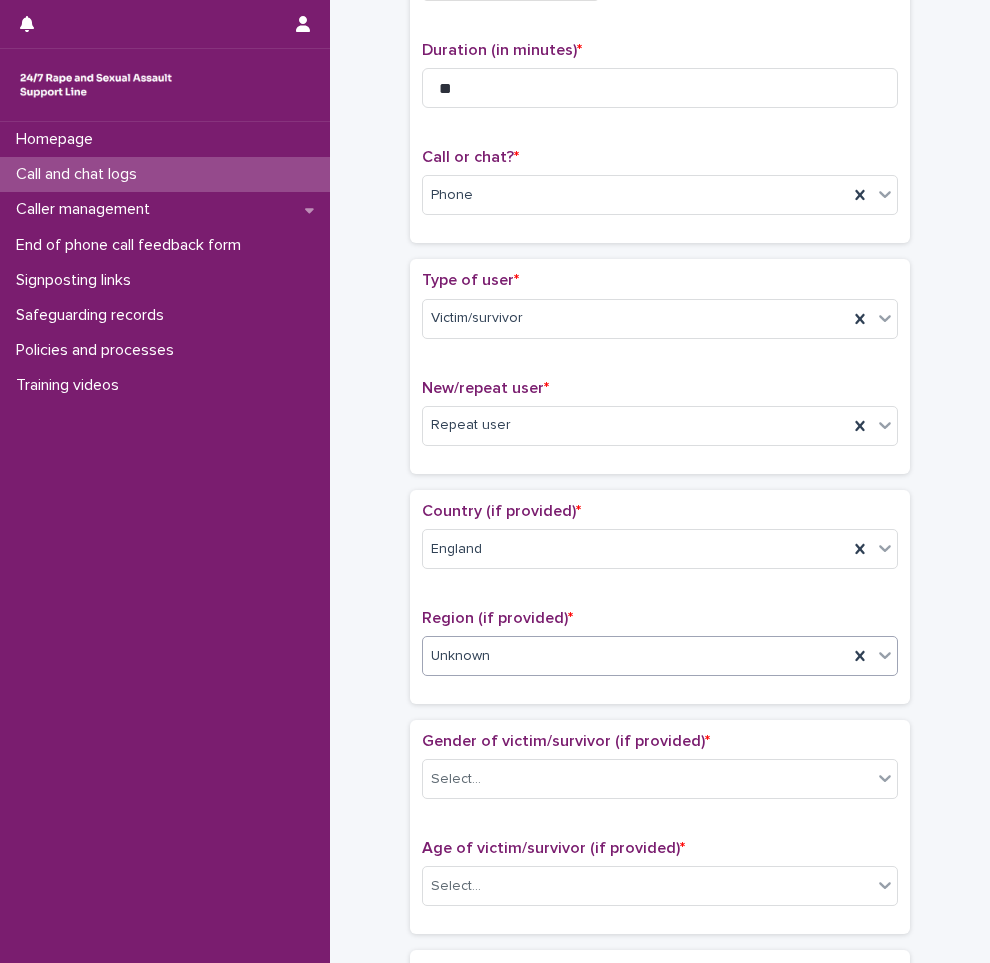 click on "**********" at bounding box center [660, 835] 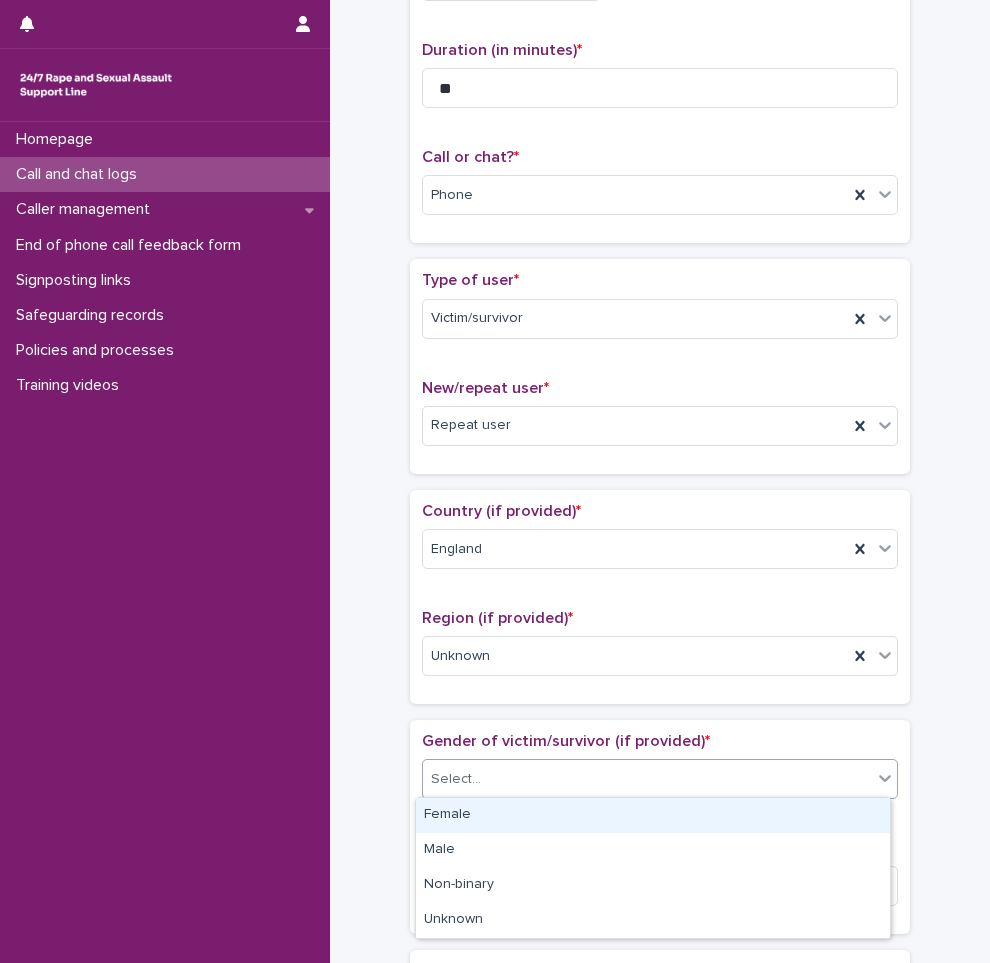 click on "Select..." at bounding box center (647, 779) 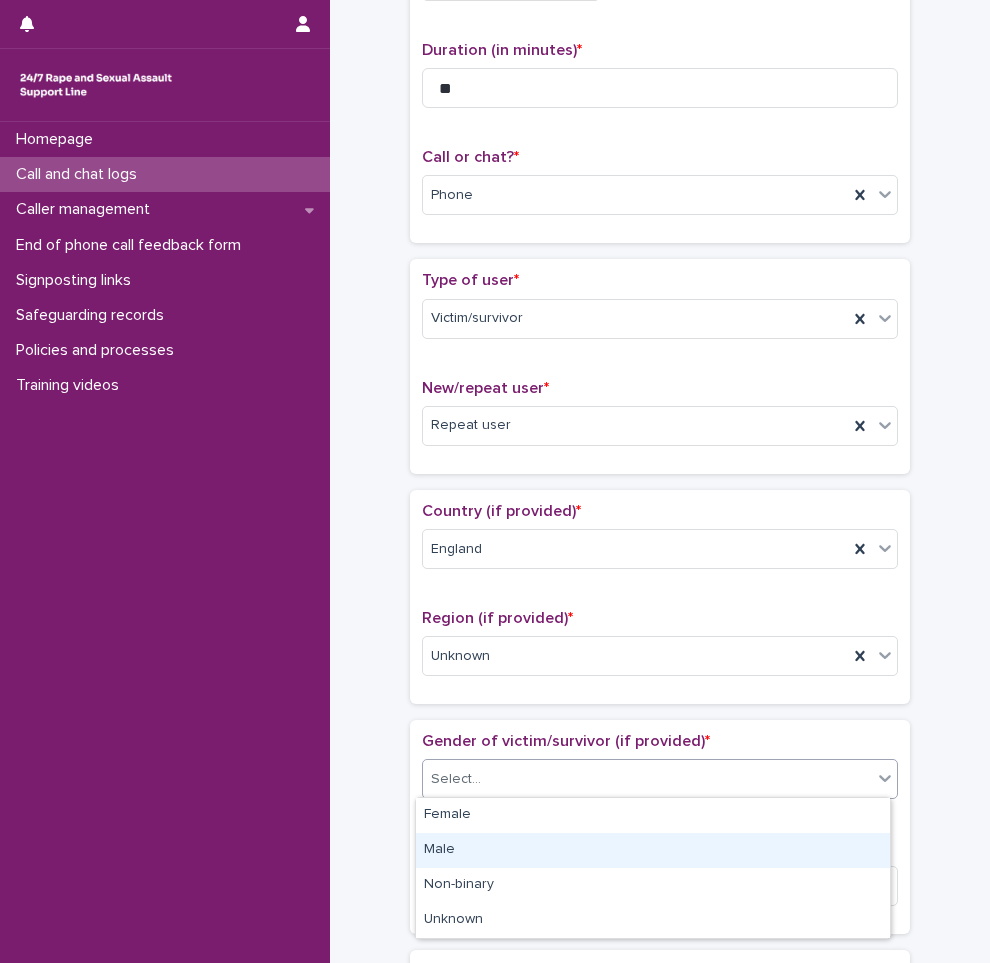 click on "Male" at bounding box center (653, 850) 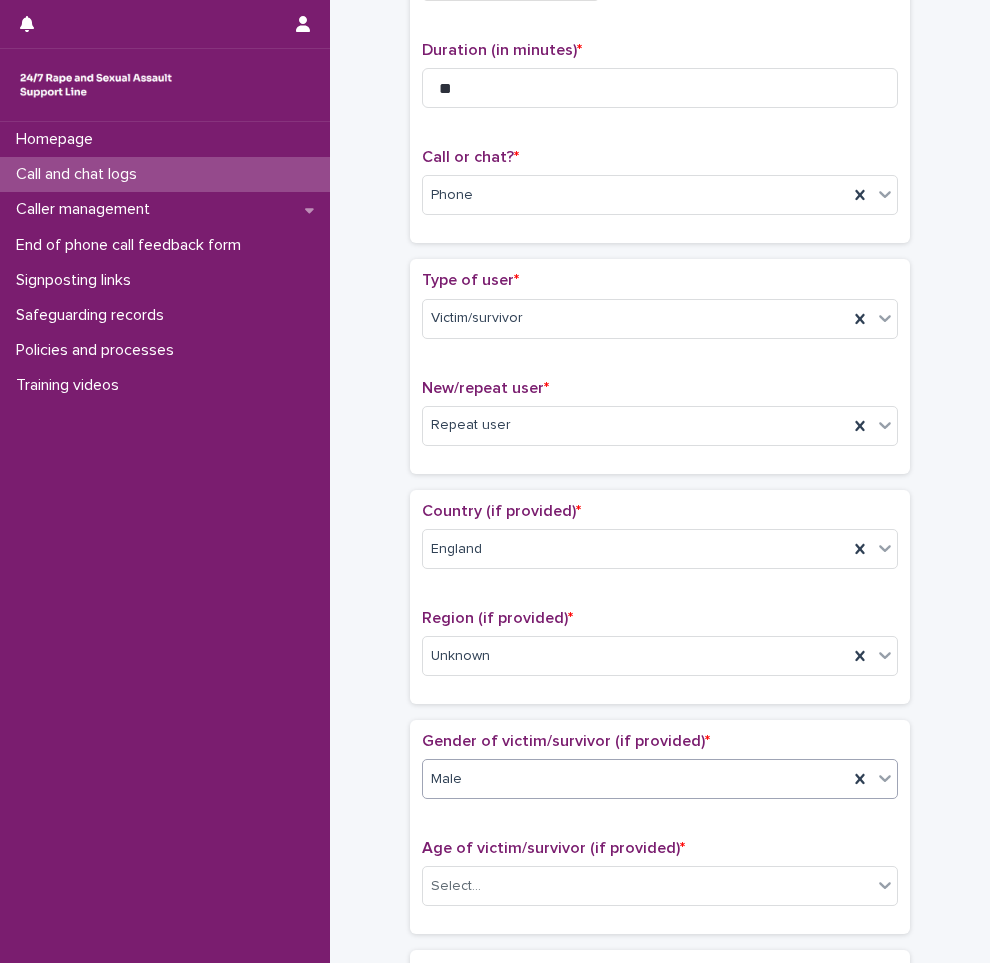 click on "**********" at bounding box center (660, 835) 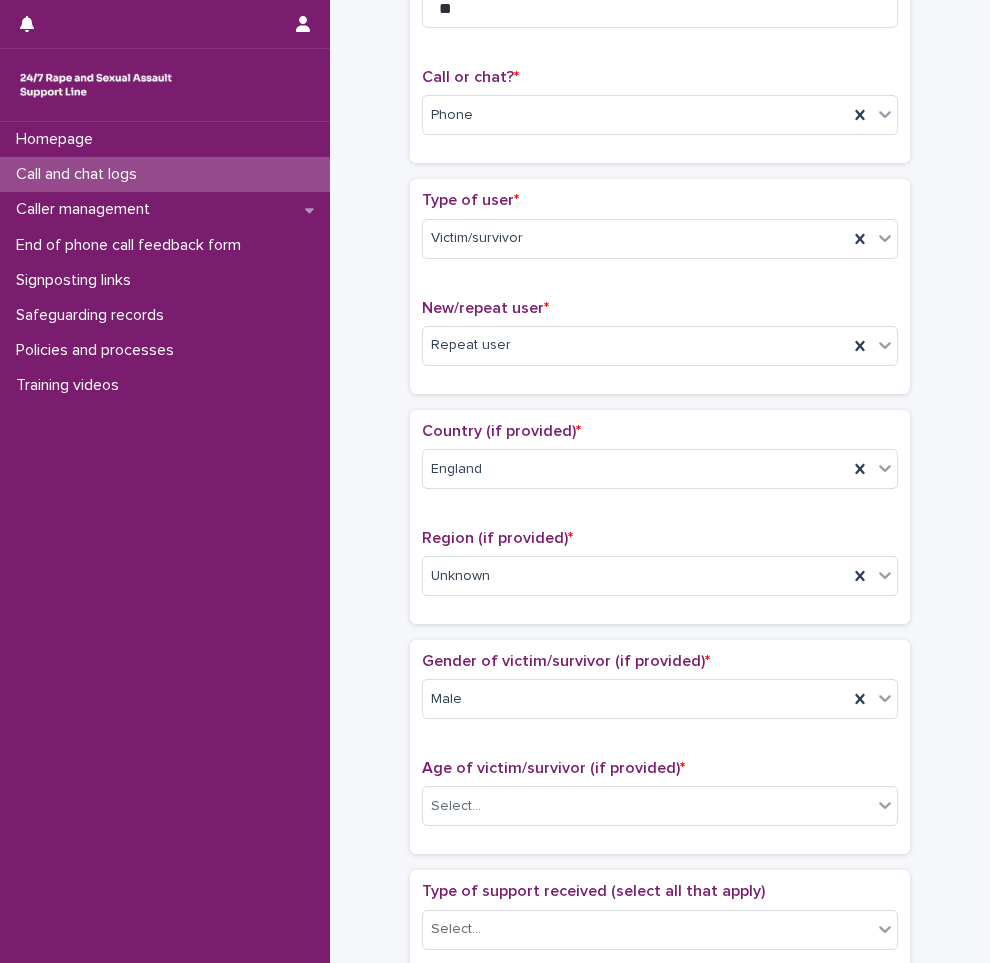 scroll, scrollTop: 600, scrollLeft: 0, axis: vertical 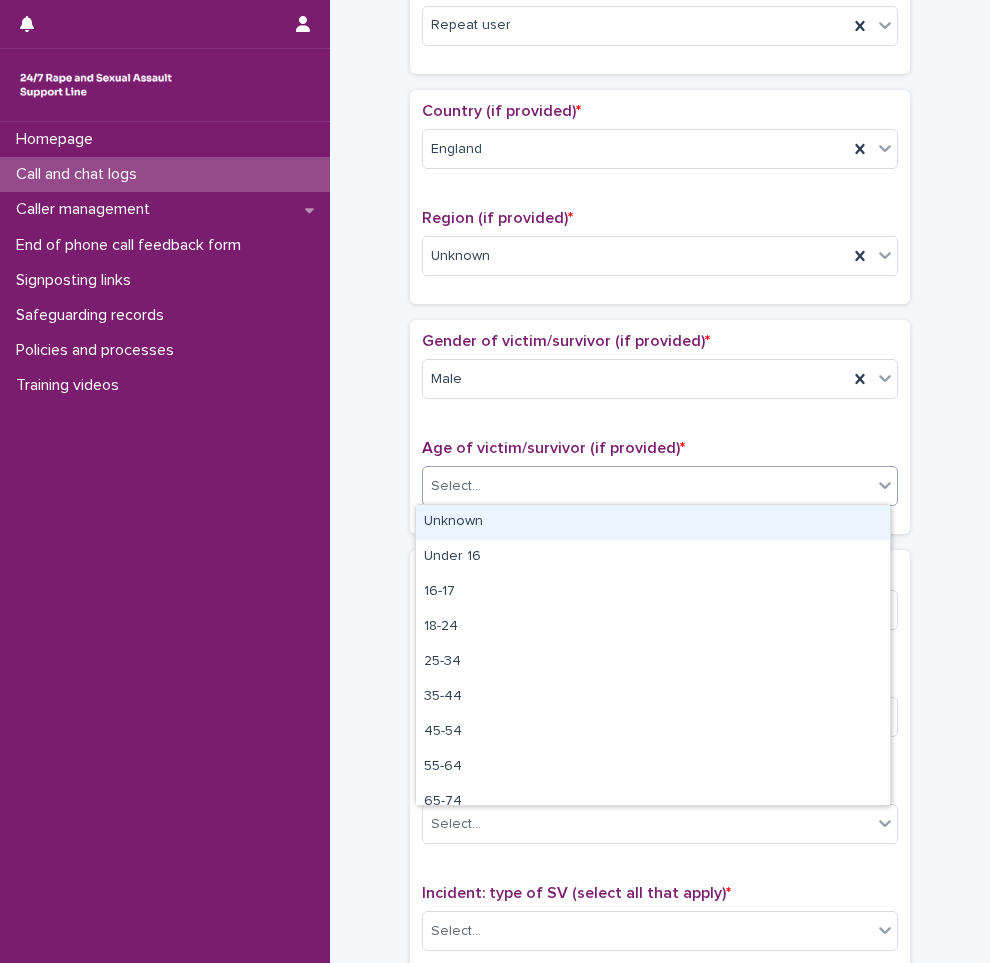 click on "Select..." at bounding box center [647, 486] 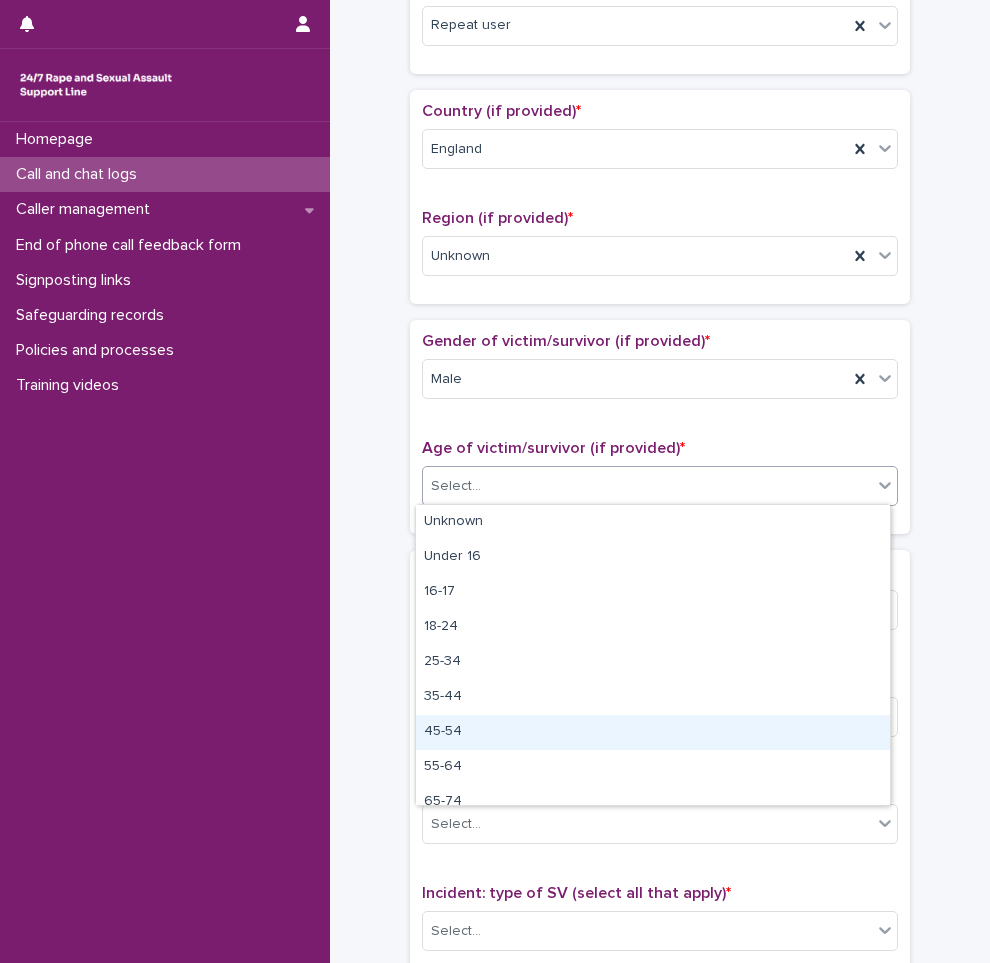 click on "45-54" at bounding box center (653, 732) 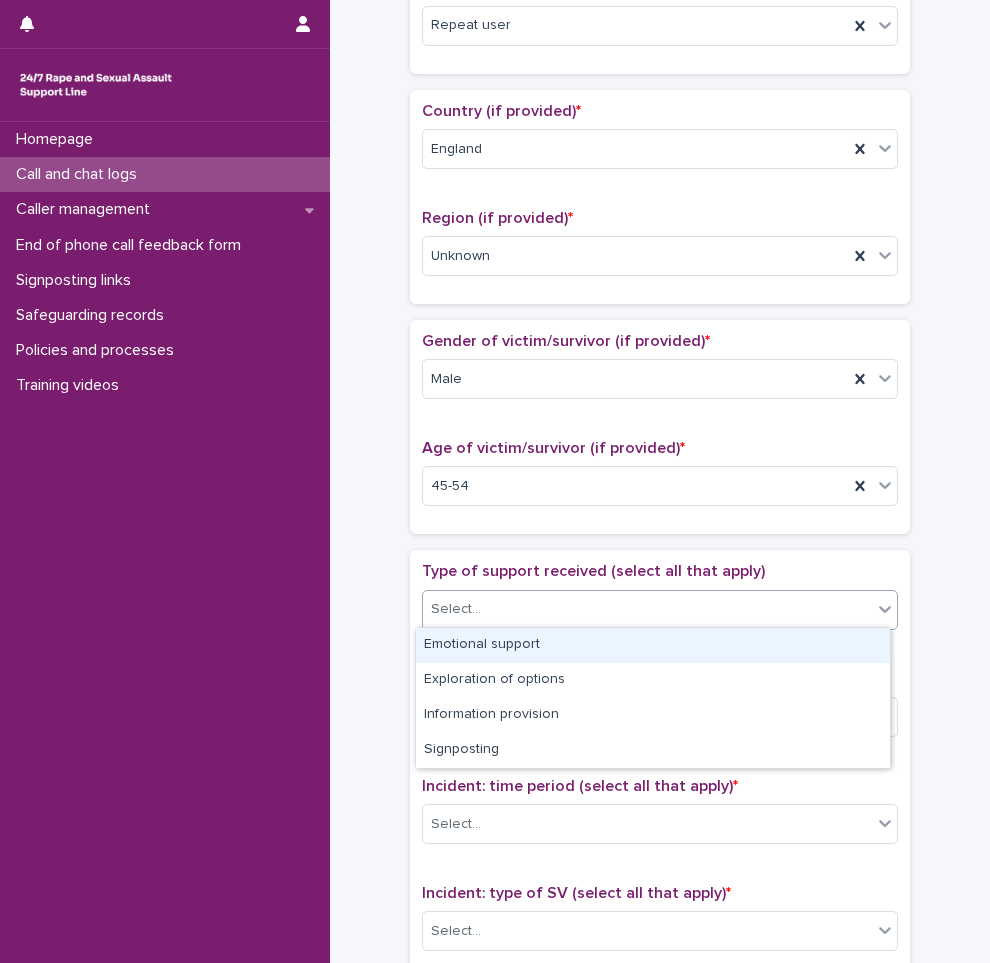 click on "Select..." at bounding box center (647, 609) 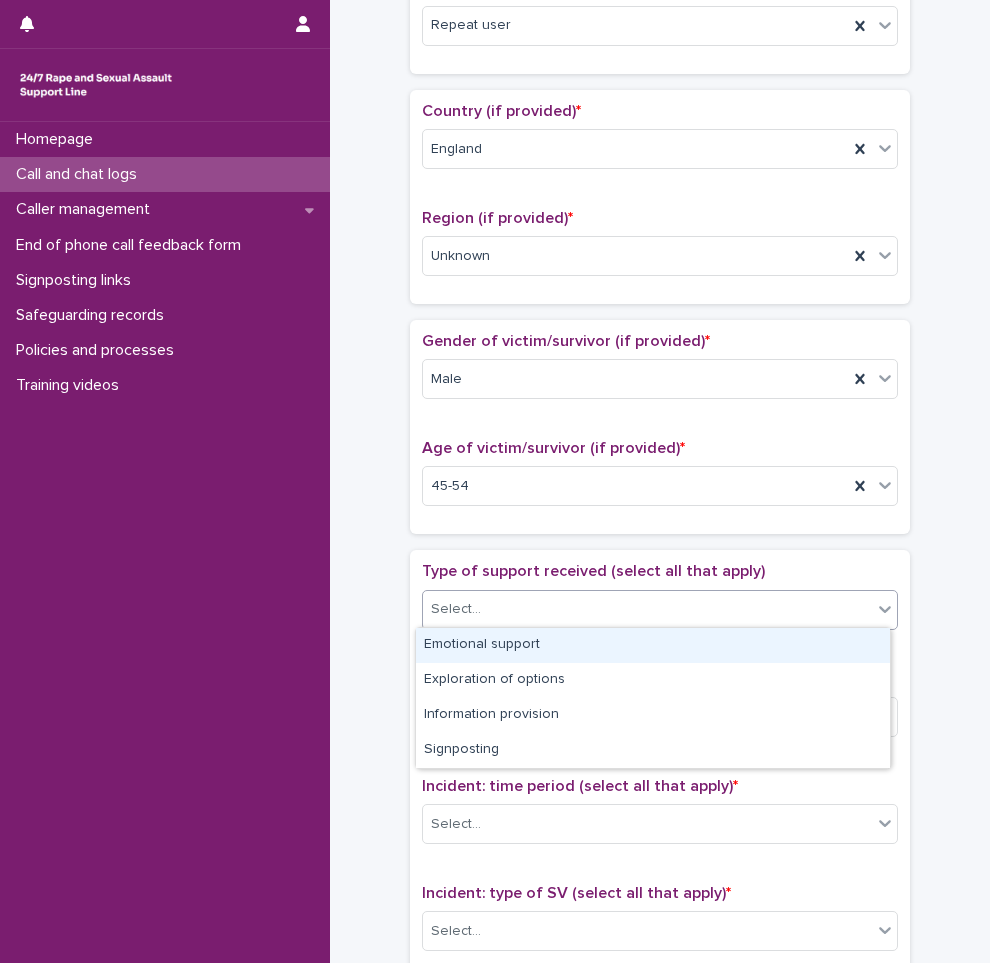 click on "Emotional support" at bounding box center [653, 645] 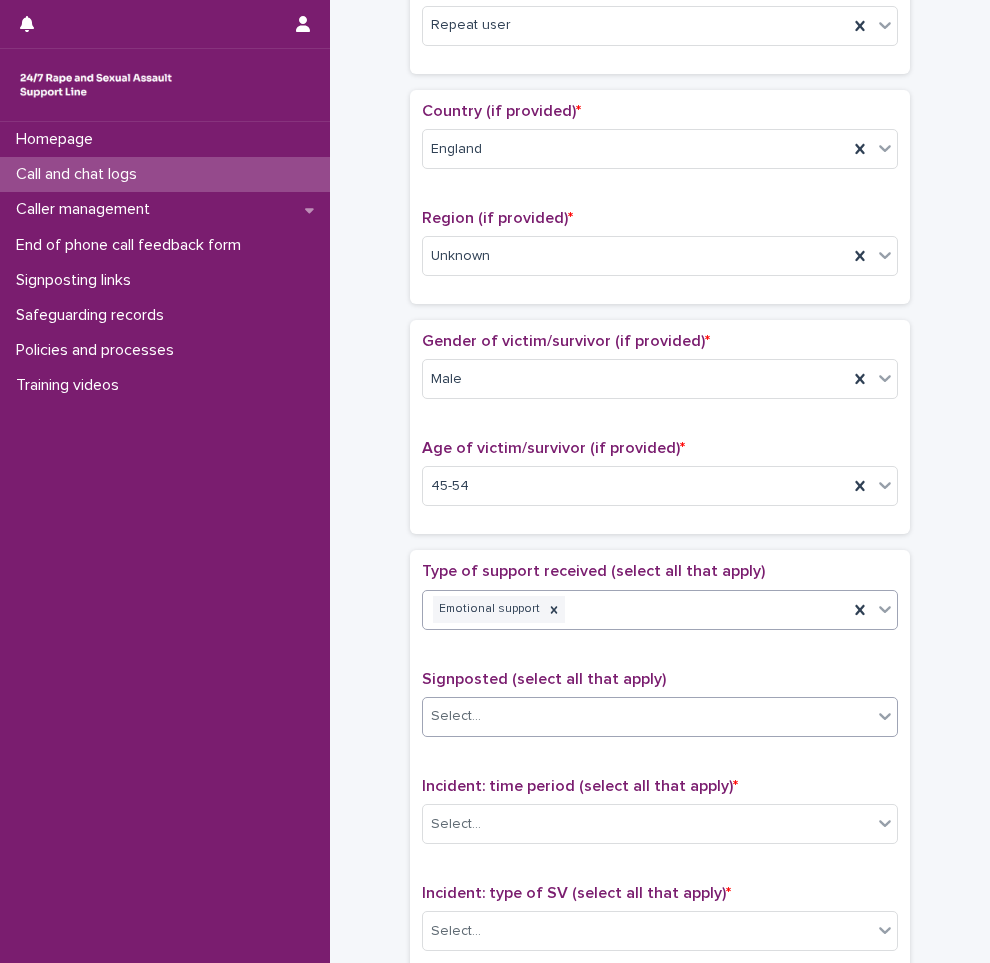 click on "Select..." at bounding box center (647, 716) 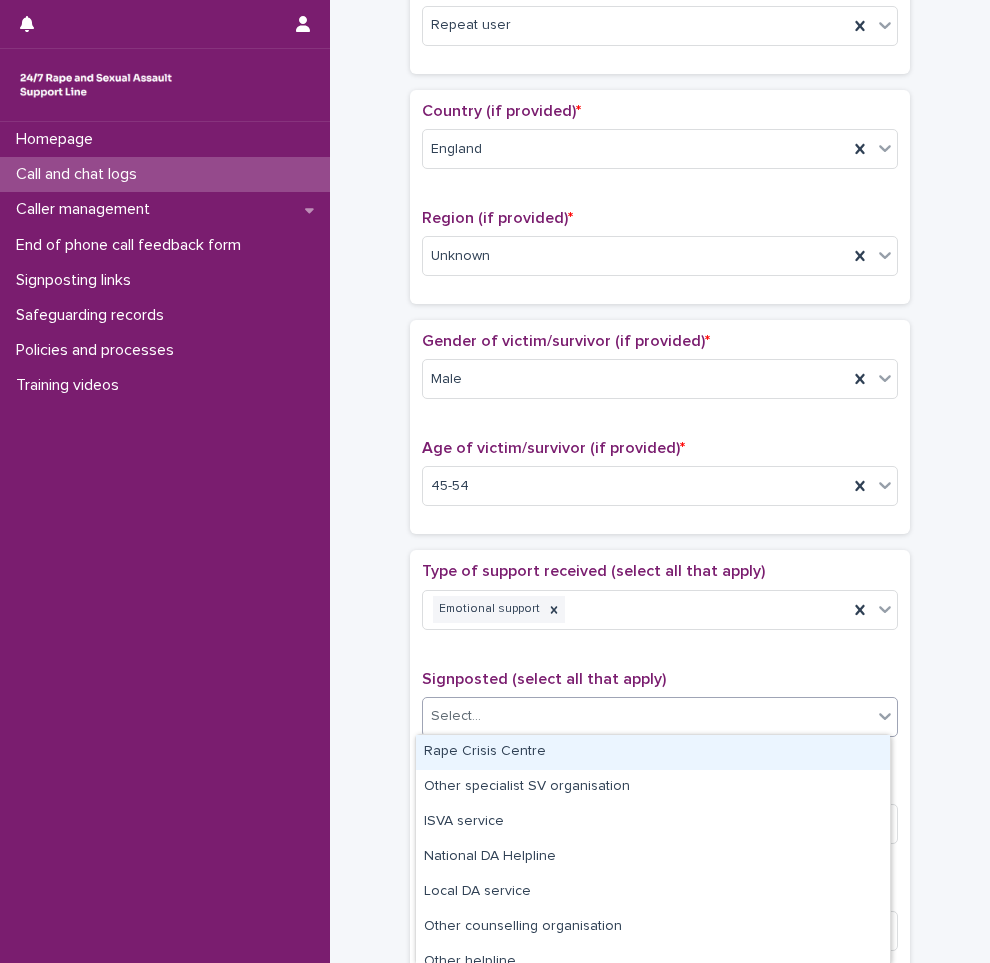 click on "Select..." at bounding box center (647, 716) 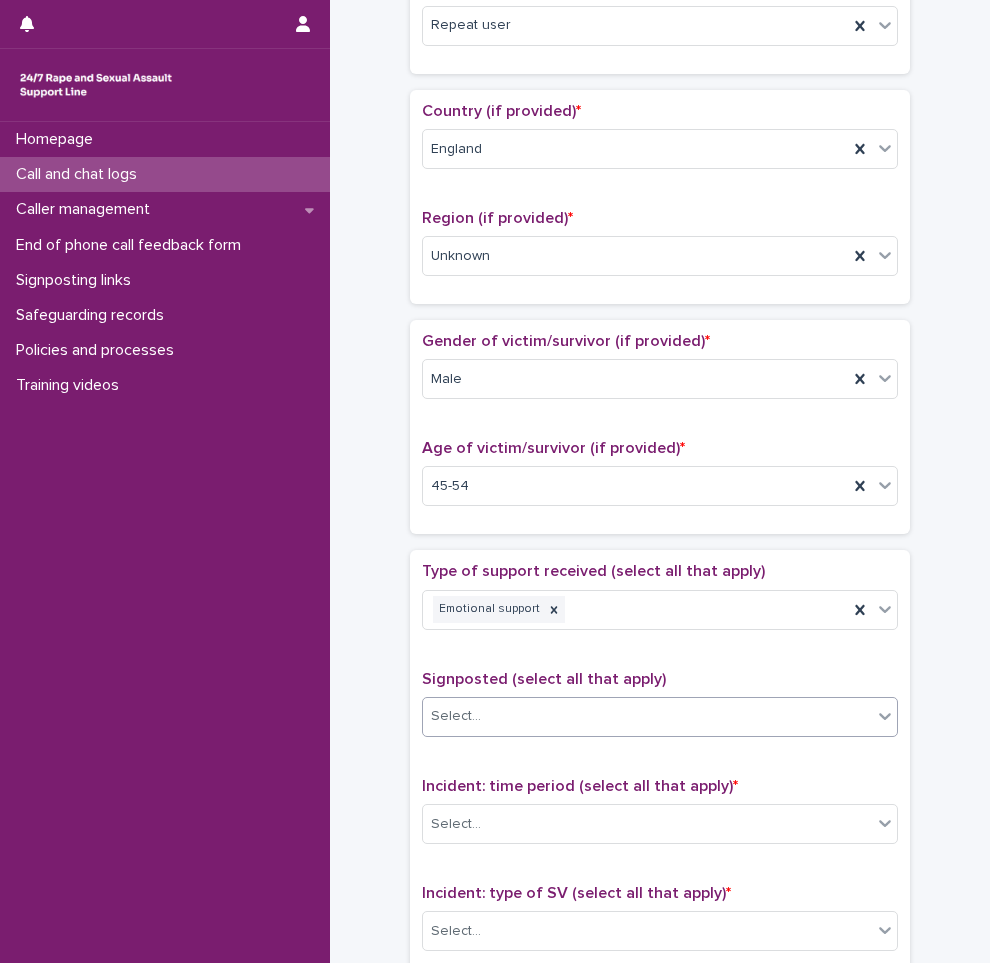 click on "Type of support received (select all that apply) Emotional support Signposted (select all that apply)       0 results available. Select is focused ,type to refine list, press Down to open the menu,  press left to focus selected values Select... Incident: time period (select all that apply) * Select... Incident: type of SV (select all that apply) * Select... Incident: perpetrator (select all that apply) * Select... Incident: gender of perpetrator (select all that apply) * Select... Flags Select... Comments" at bounding box center (660, 980) 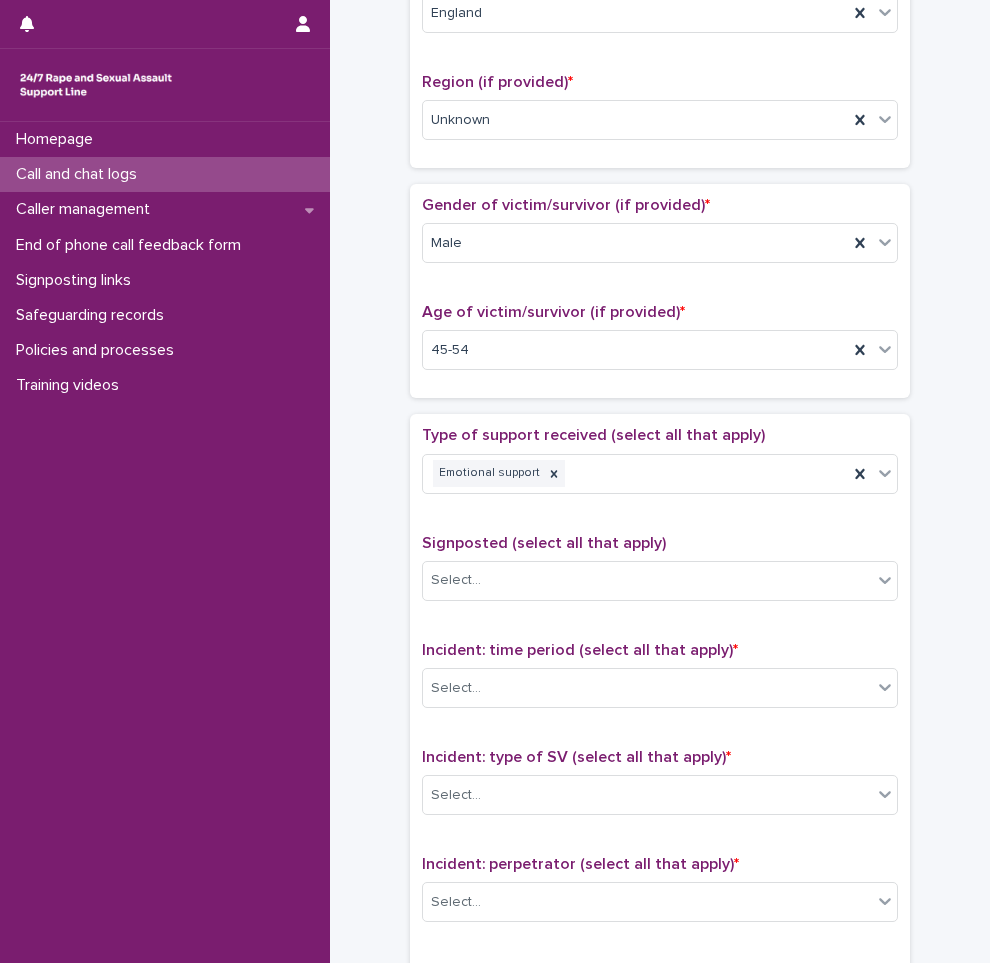 scroll, scrollTop: 900, scrollLeft: 0, axis: vertical 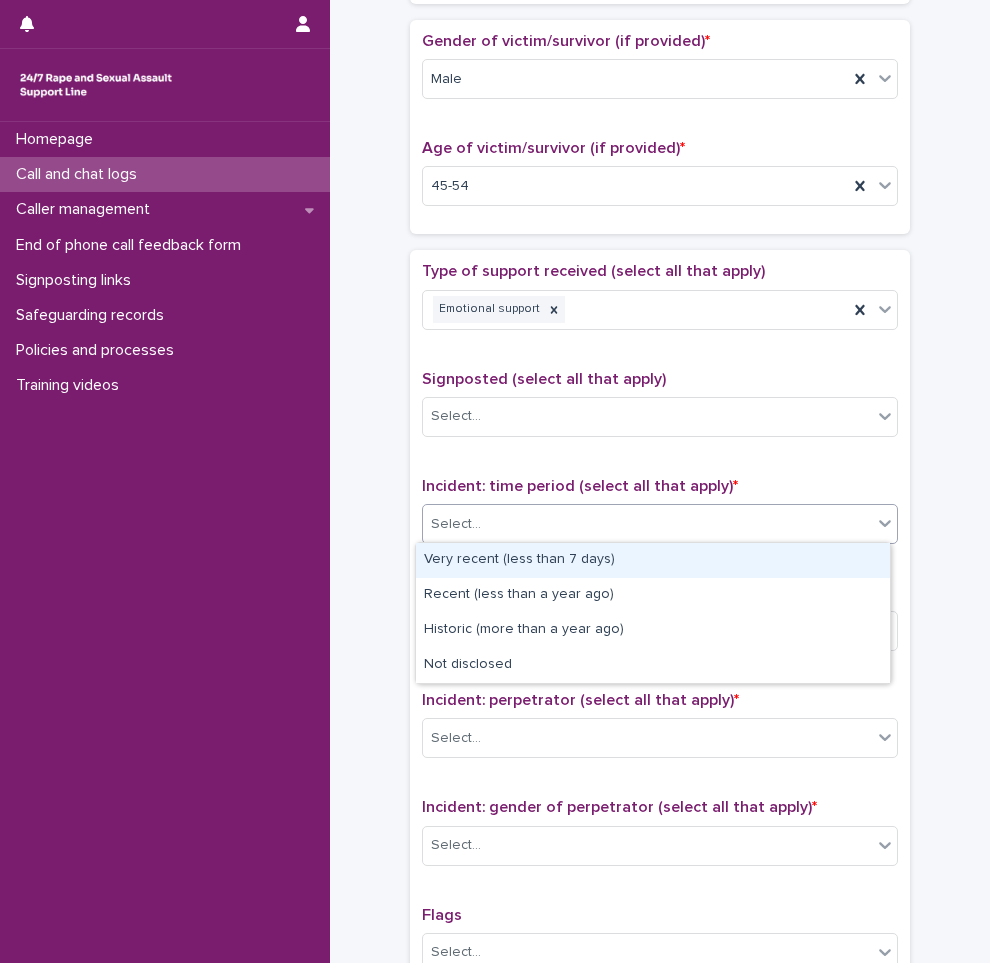 click on "Select..." at bounding box center (647, 524) 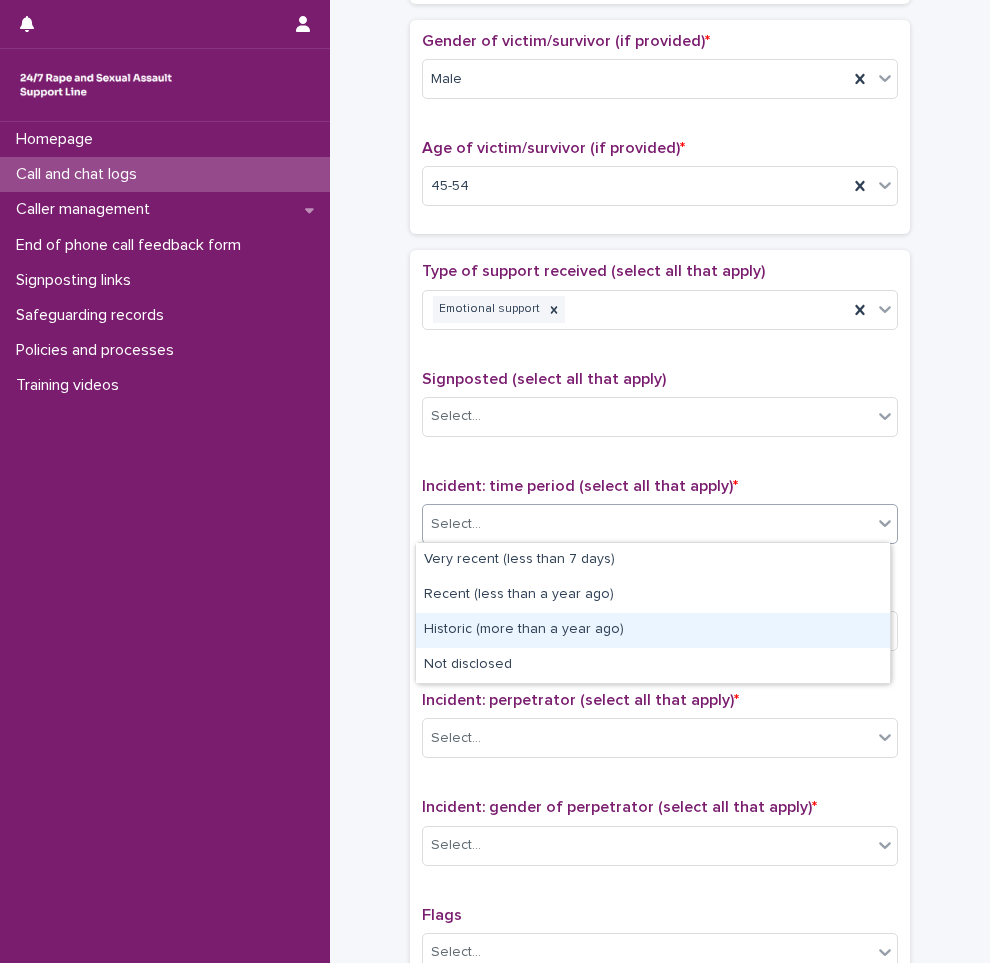 click on "Historic (more than a year ago)" at bounding box center (653, 630) 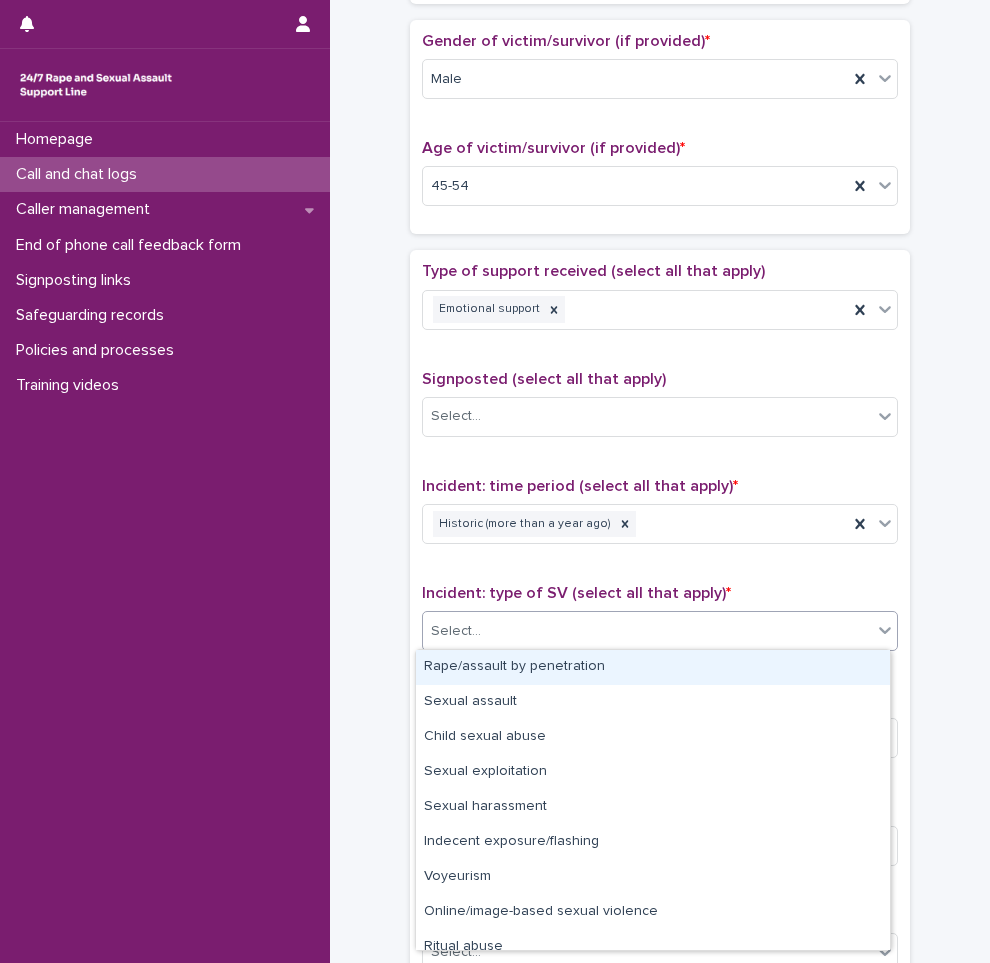 click on "Select..." at bounding box center [647, 631] 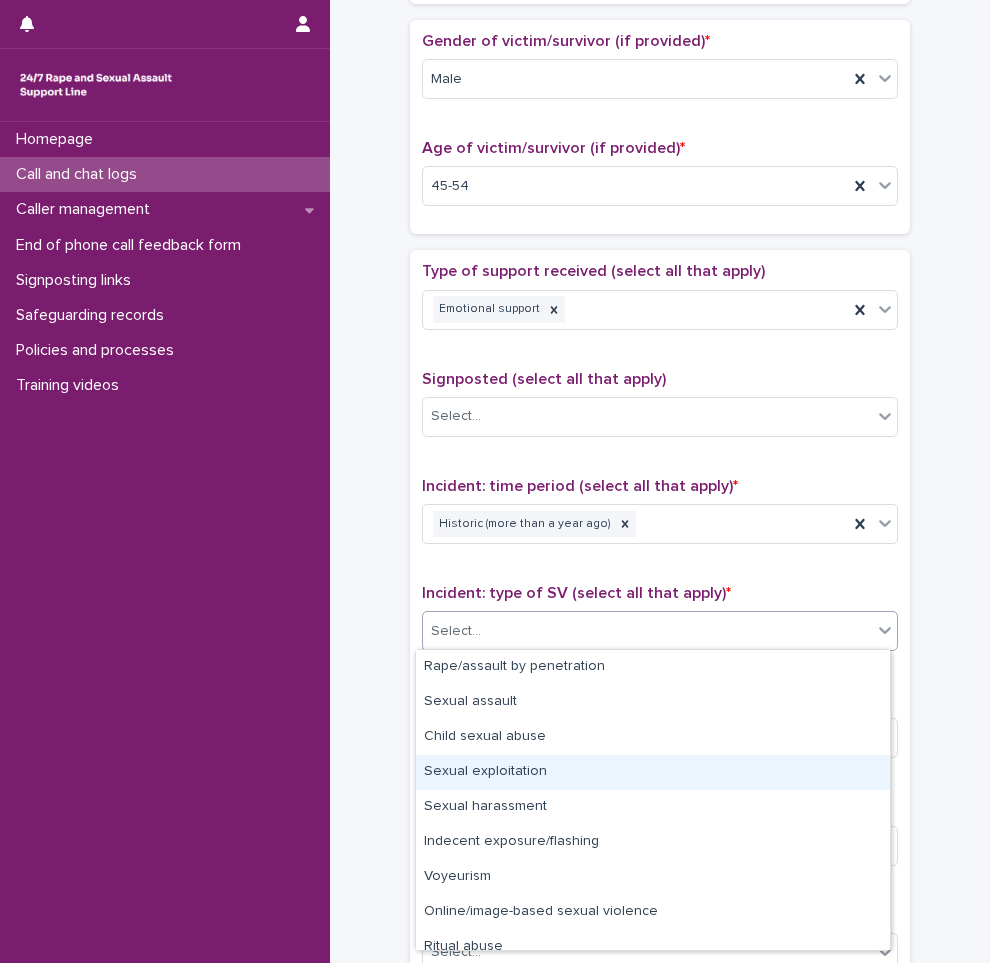 drag, startPoint x: 538, startPoint y: 740, endPoint x: 541, endPoint y: 783, distance: 43.104523 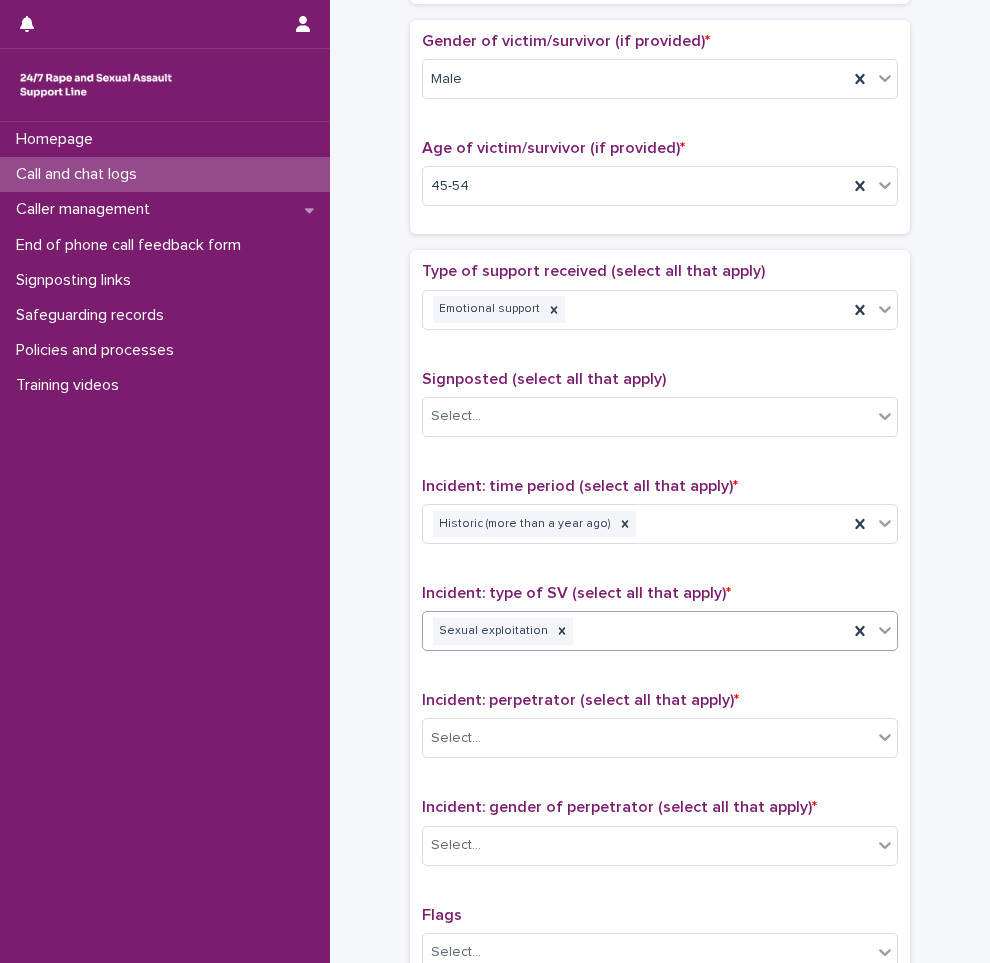 click on "Sexual exploitation" at bounding box center (635, 631) 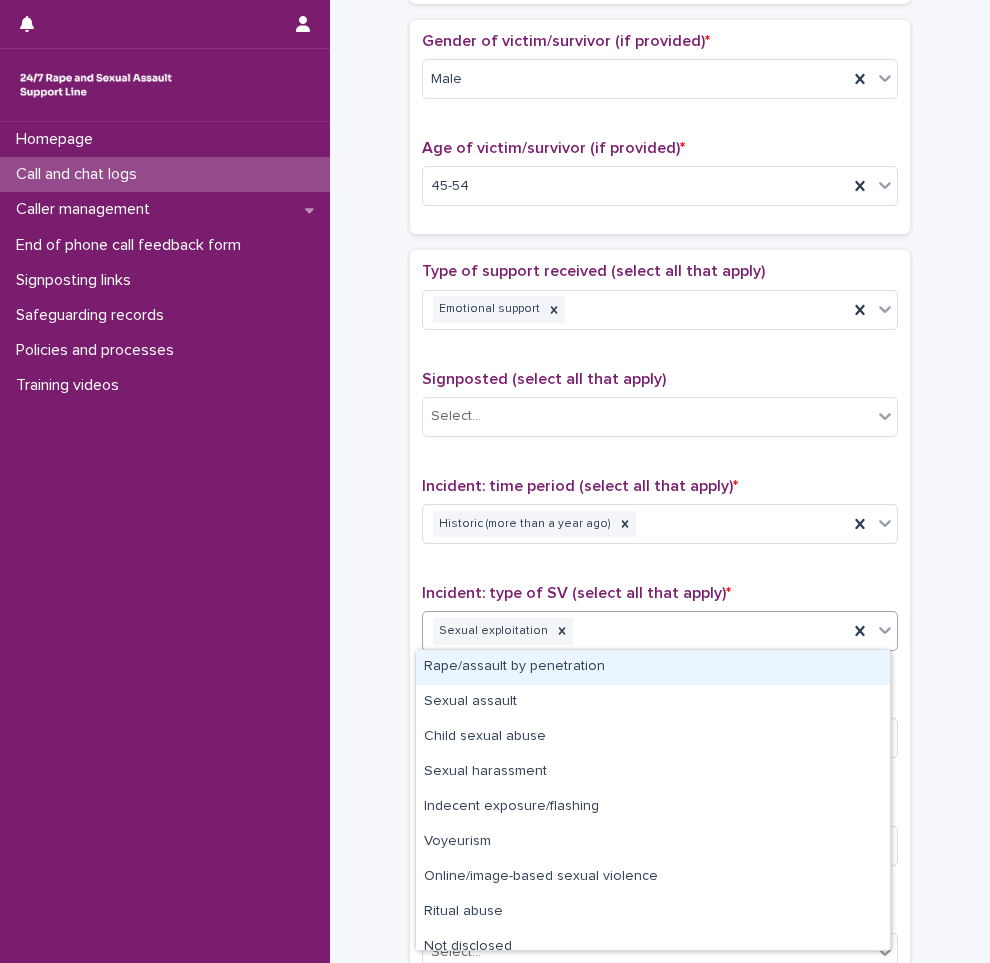 click on "**********" at bounding box center (660, 135) 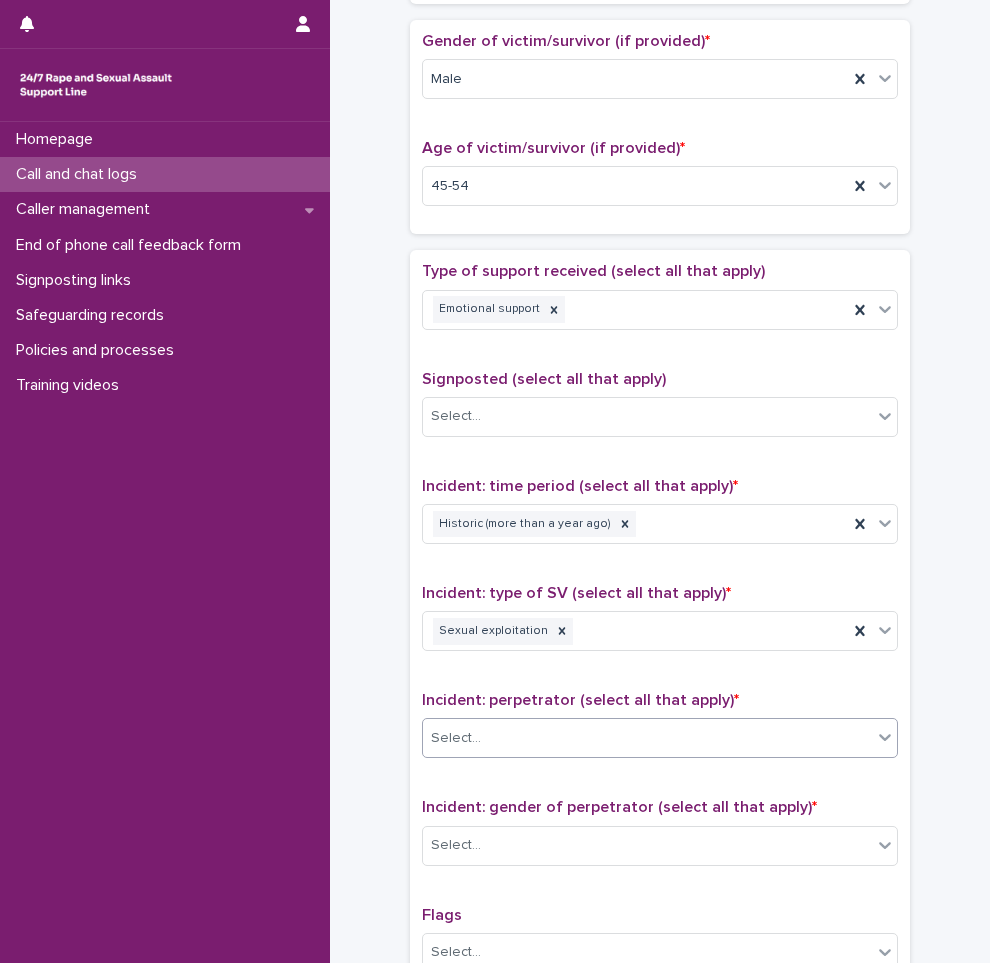 click on "Select..." at bounding box center [647, 738] 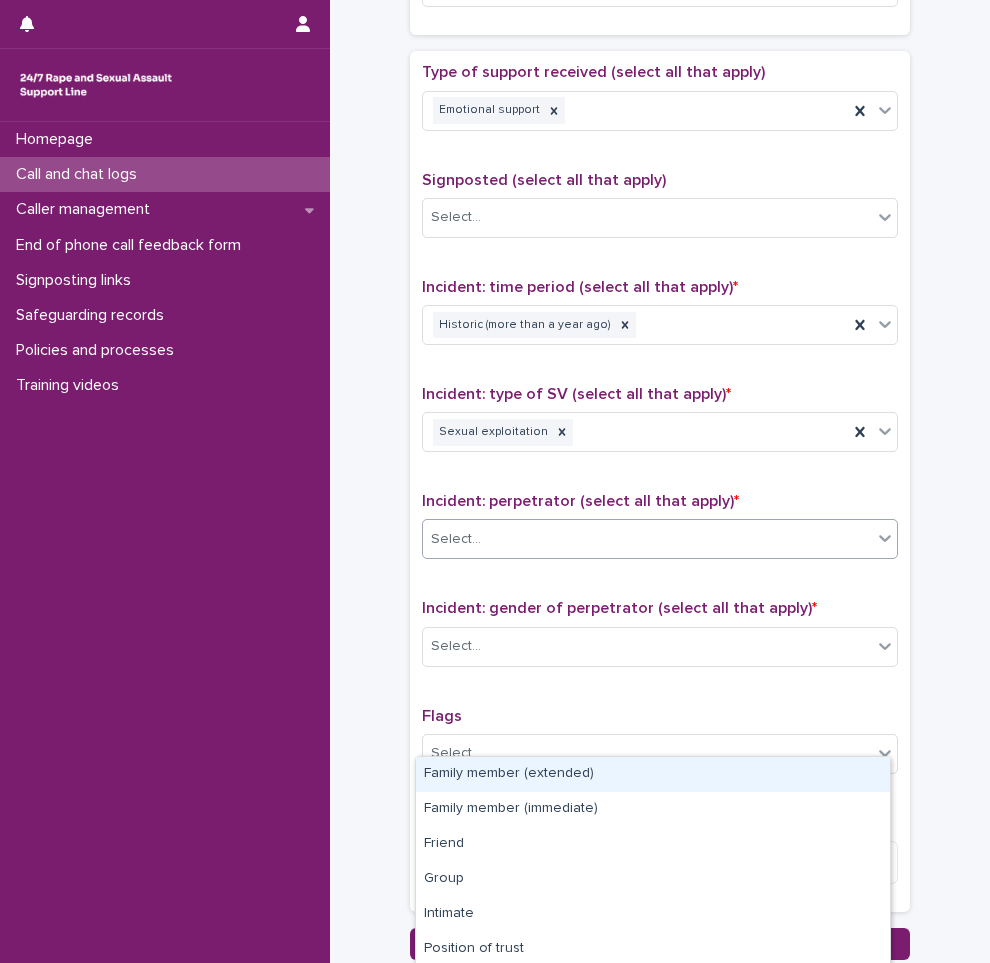 scroll, scrollTop: 1100, scrollLeft: 0, axis: vertical 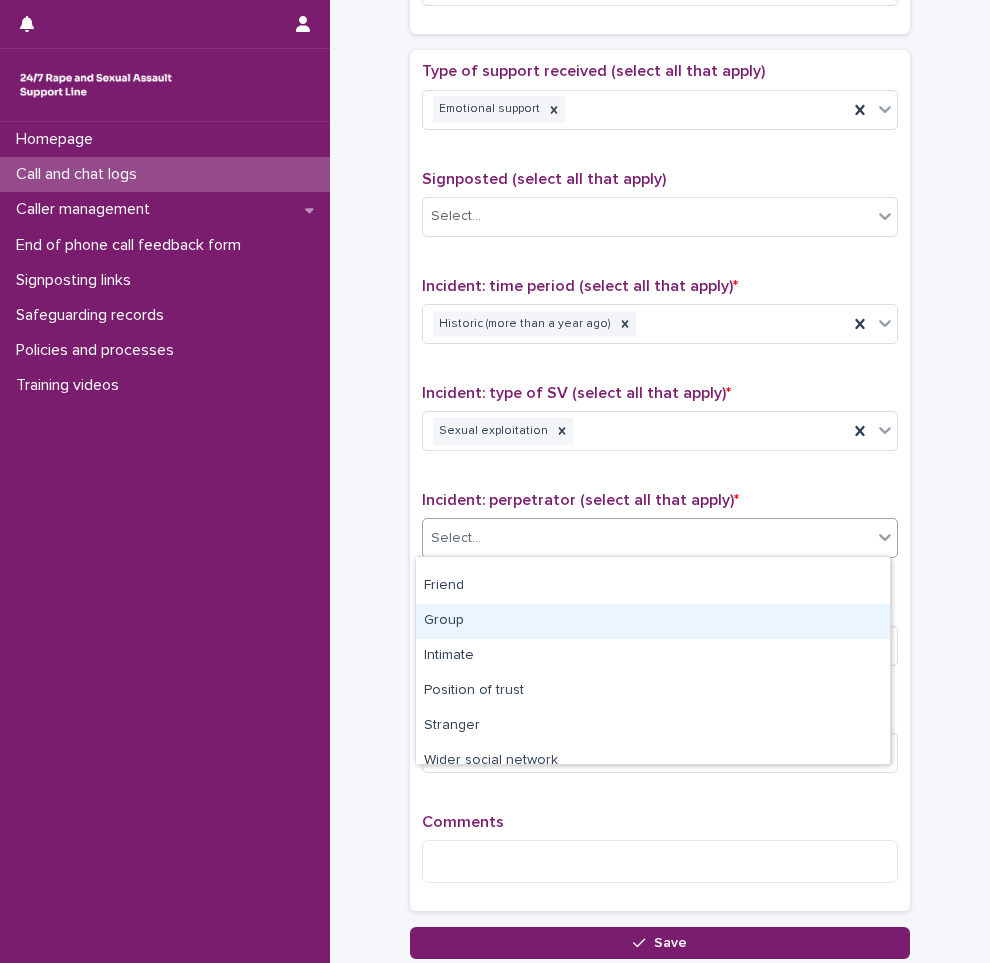 click on "Group" at bounding box center [653, 621] 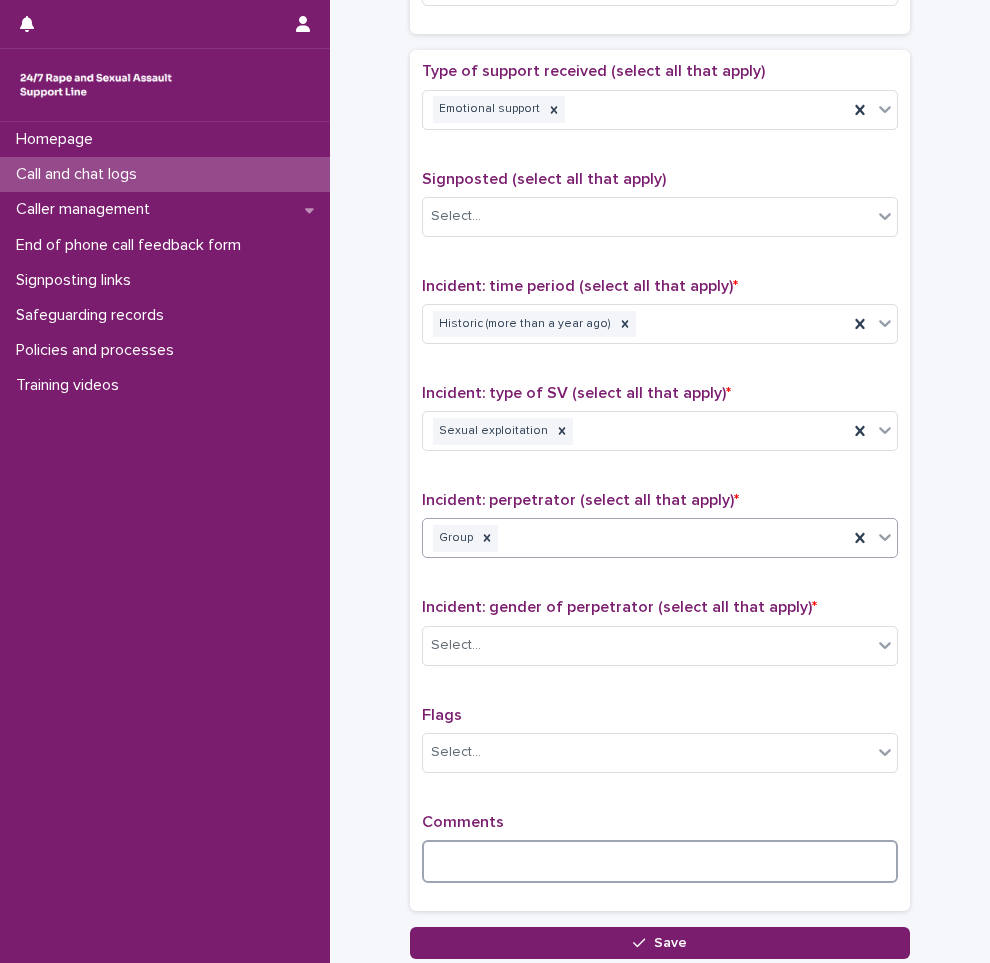 click at bounding box center (660, 861) 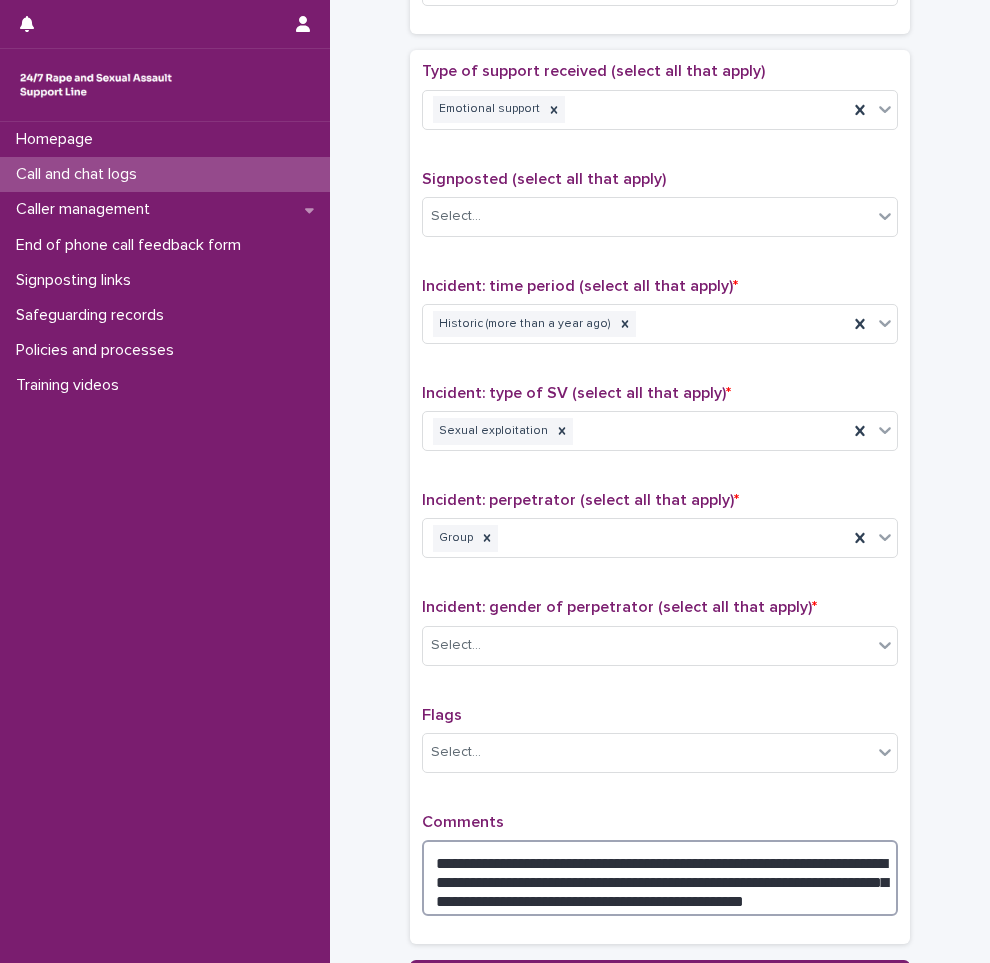 click on "**********" at bounding box center (660, 878) 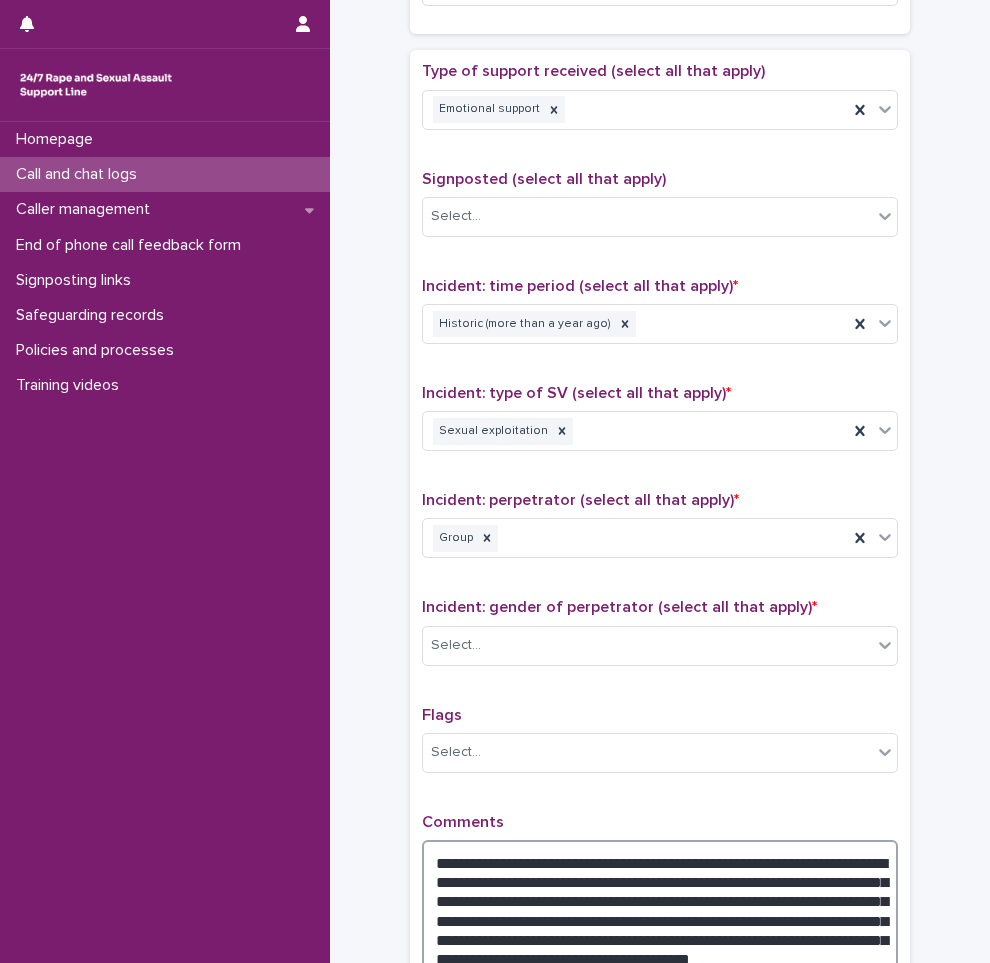scroll, scrollTop: 1105, scrollLeft: 0, axis: vertical 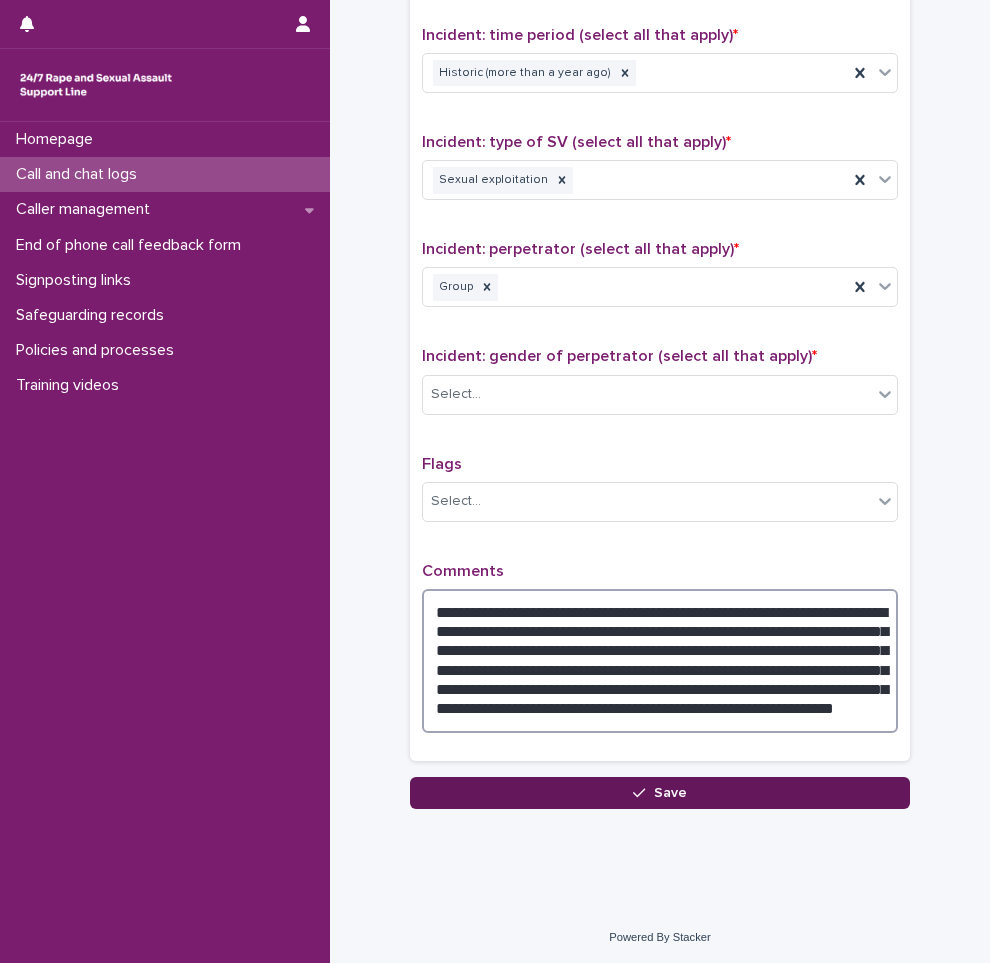 type on "**********" 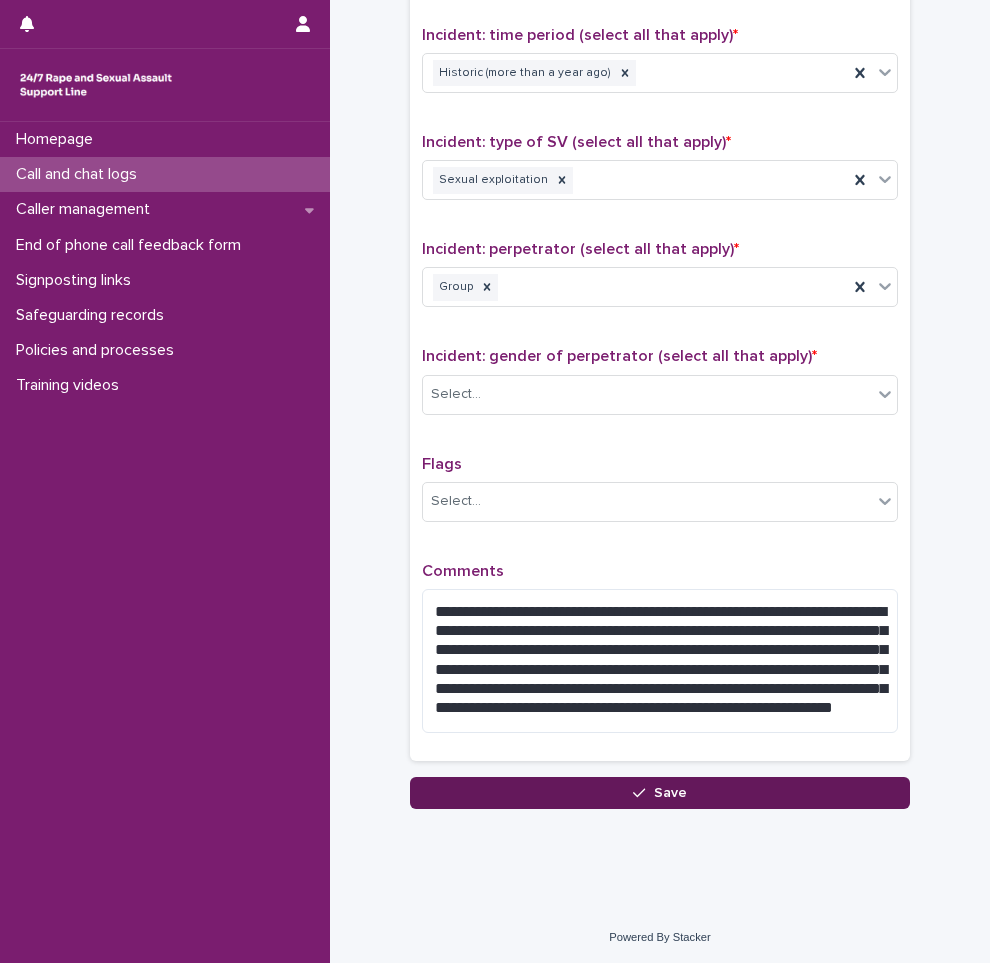 click 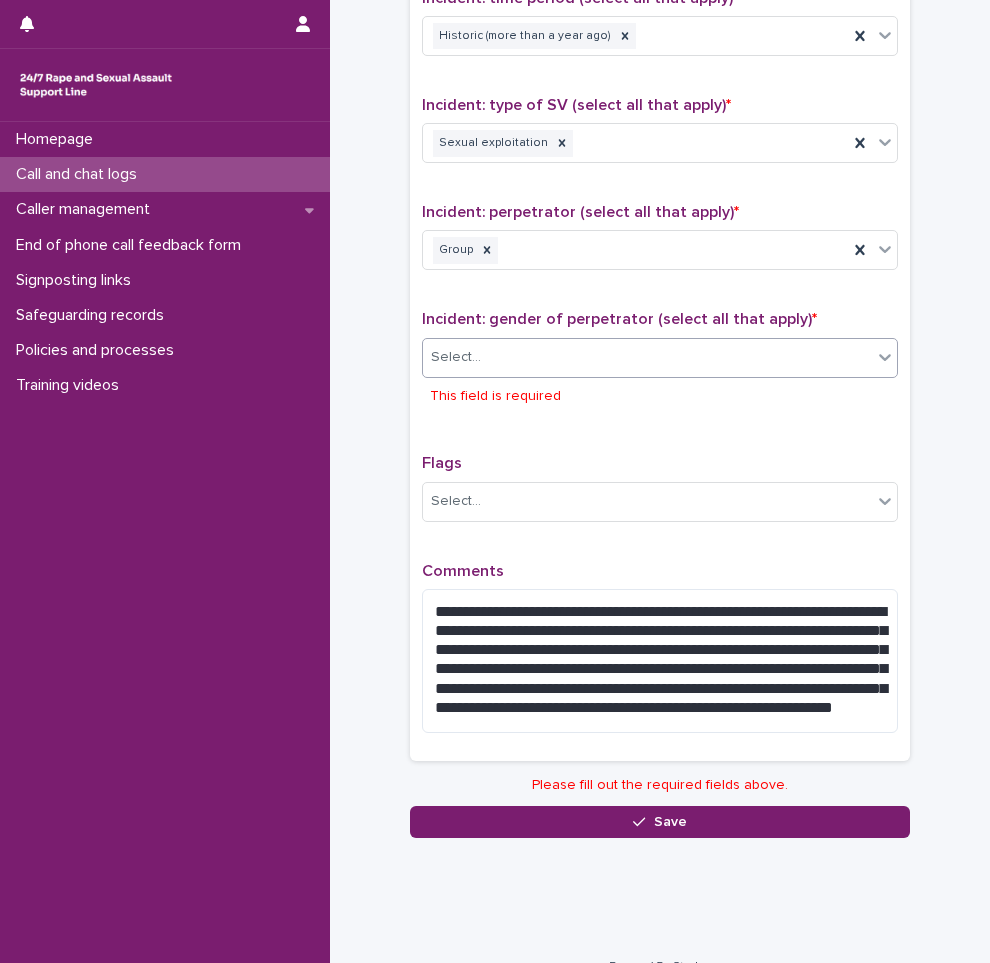 click on "Select..." at bounding box center [647, 357] 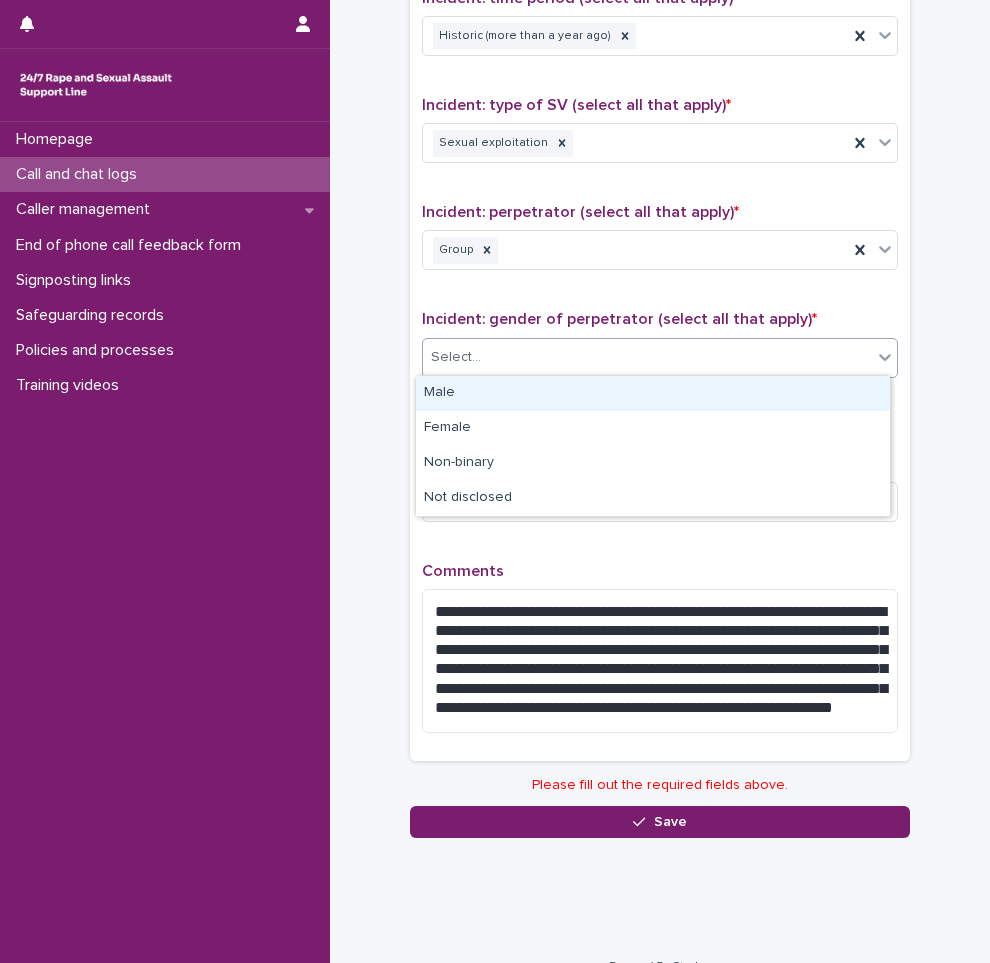 click on "Male" at bounding box center (653, 393) 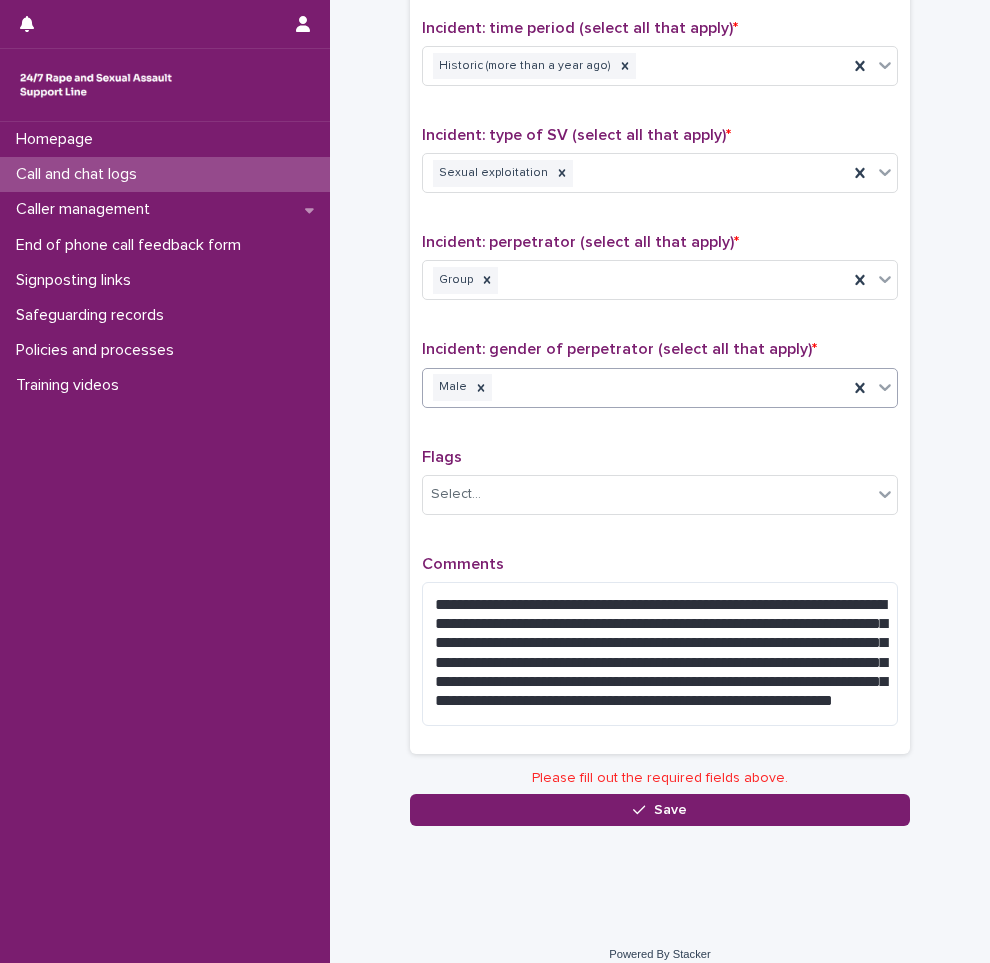 scroll, scrollTop: 1351, scrollLeft: 0, axis: vertical 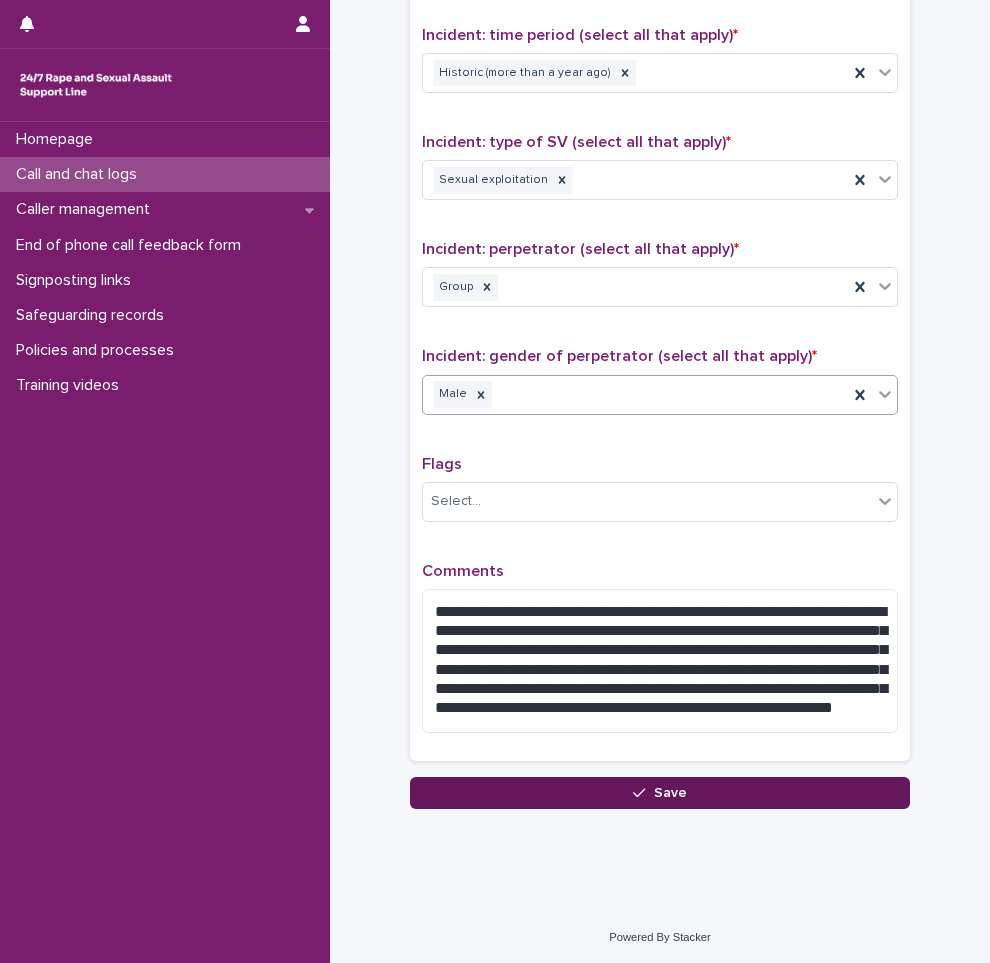 click on "Save" at bounding box center (660, 793) 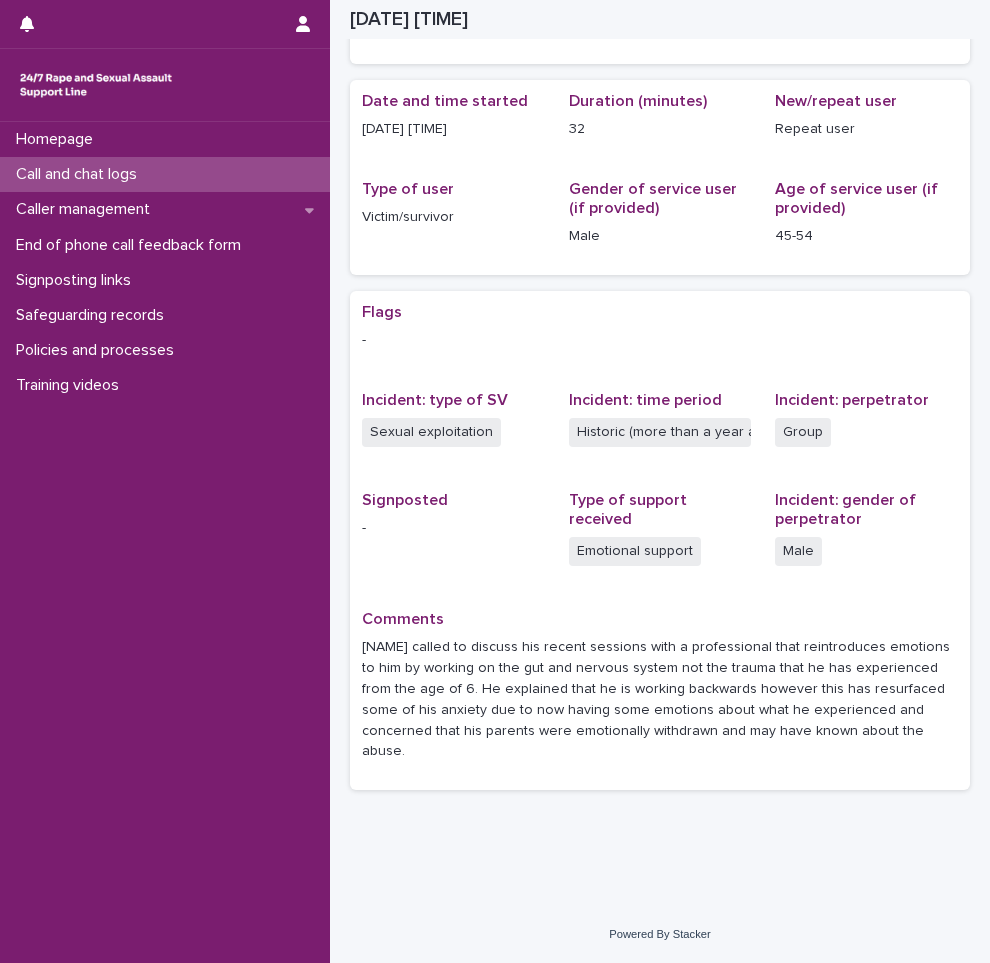 scroll, scrollTop: 142, scrollLeft: 0, axis: vertical 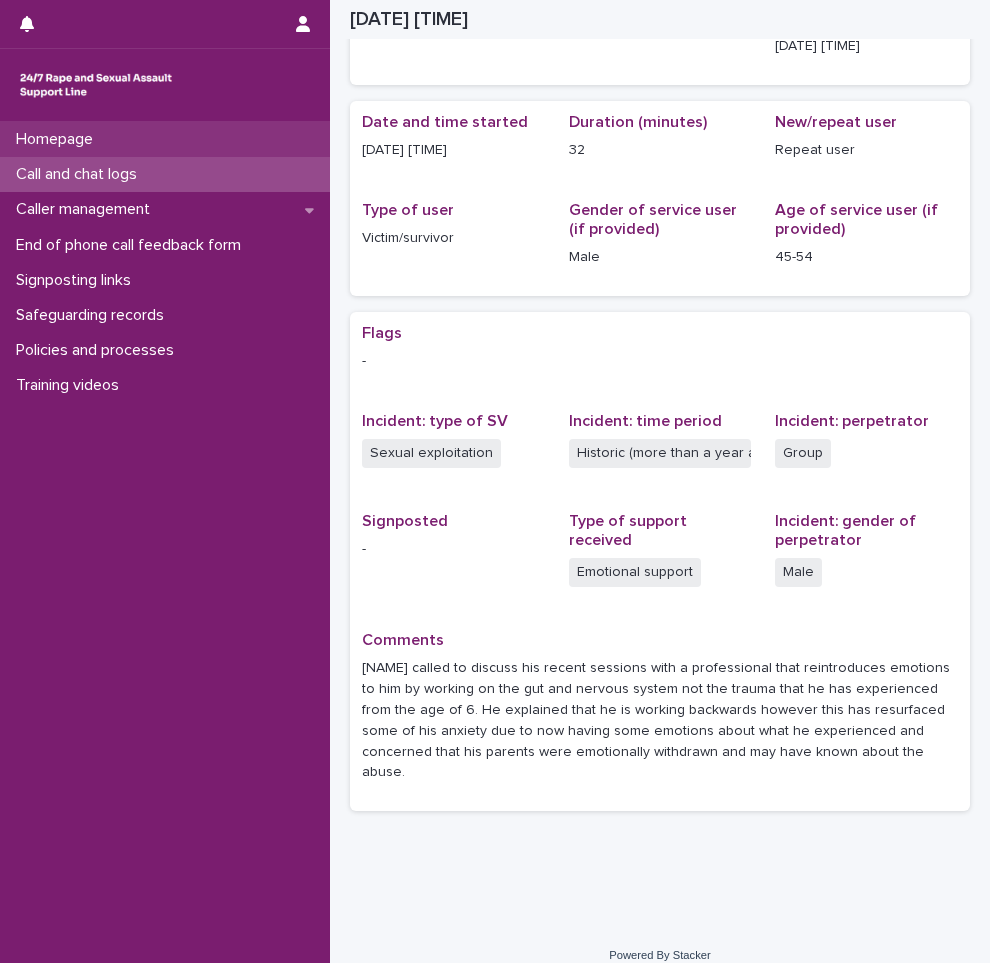 click on "Homepage" at bounding box center (58, 139) 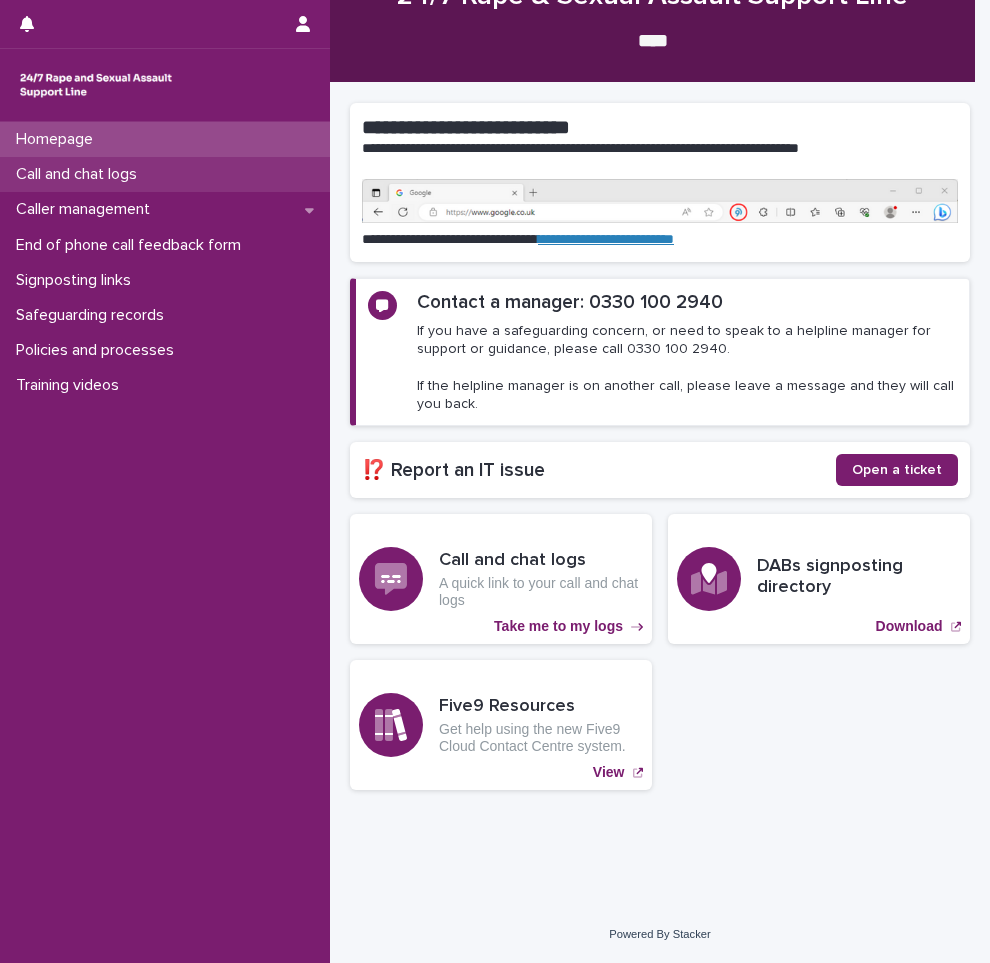 scroll, scrollTop: 0, scrollLeft: 0, axis: both 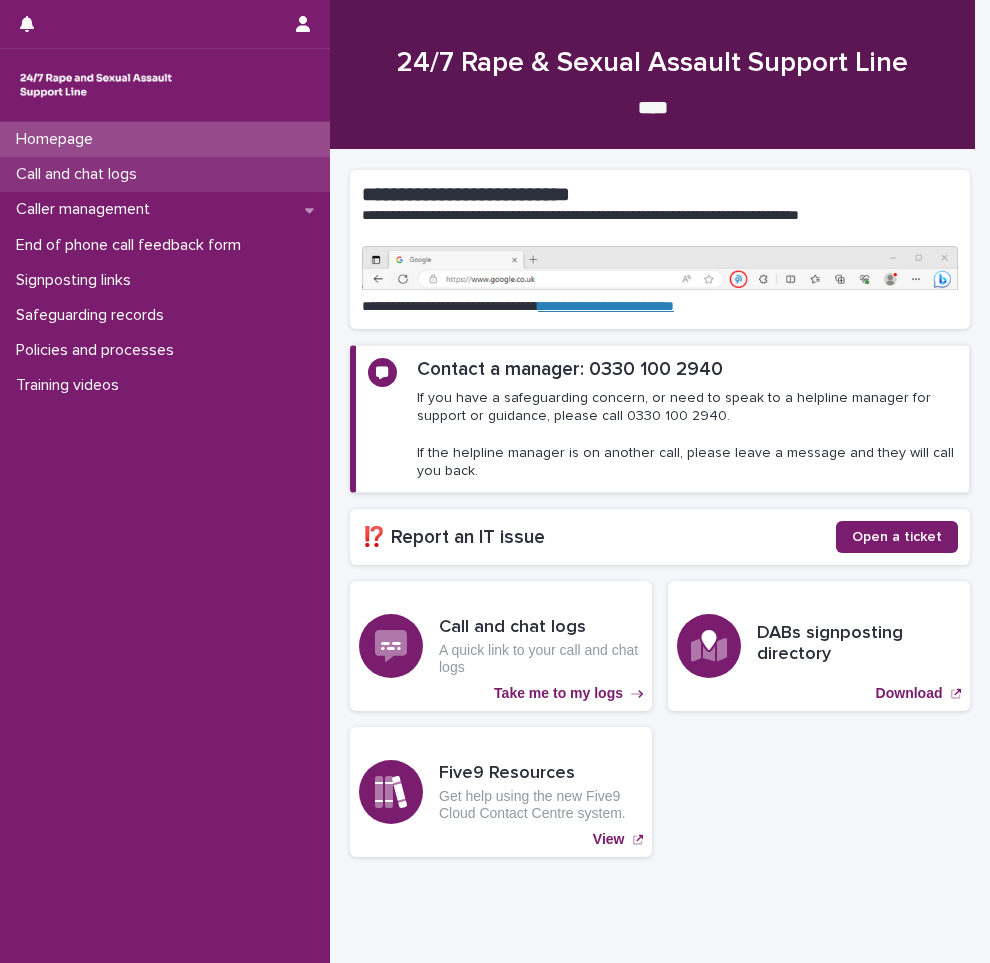 click on "Call and chat logs" at bounding box center (165, 174) 